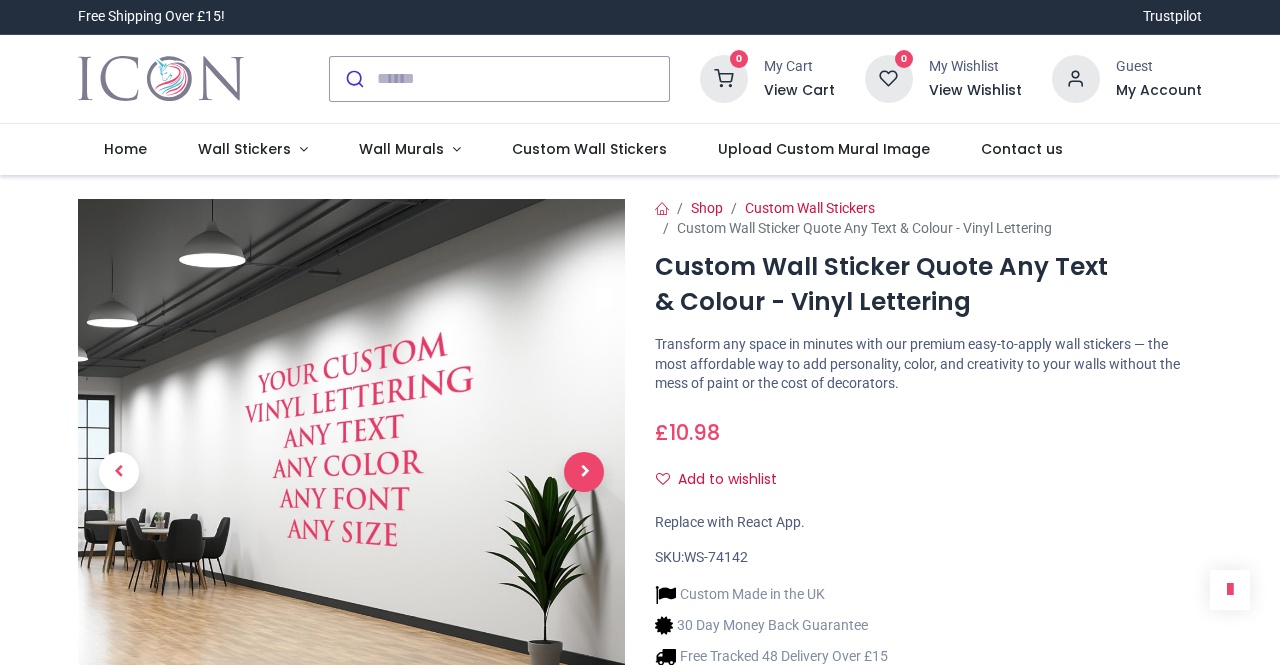 scroll, scrollTop: 0, scrollLeft: 0, axis: both 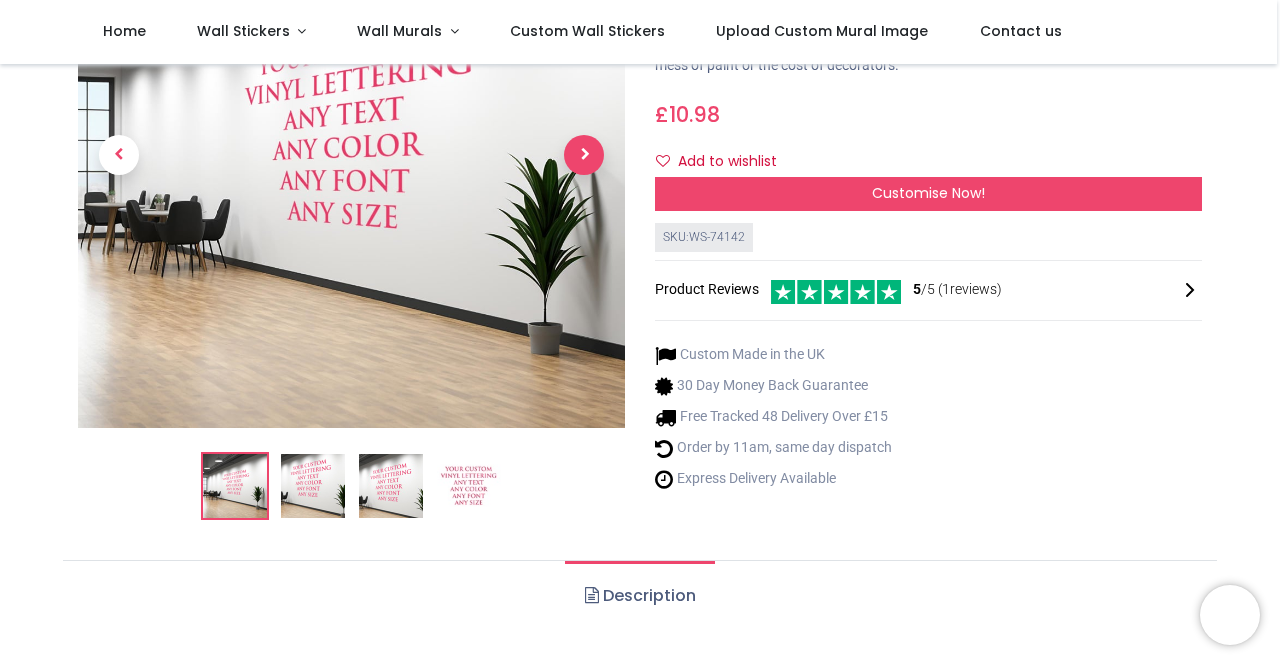 click at bounding box center [584, 155] 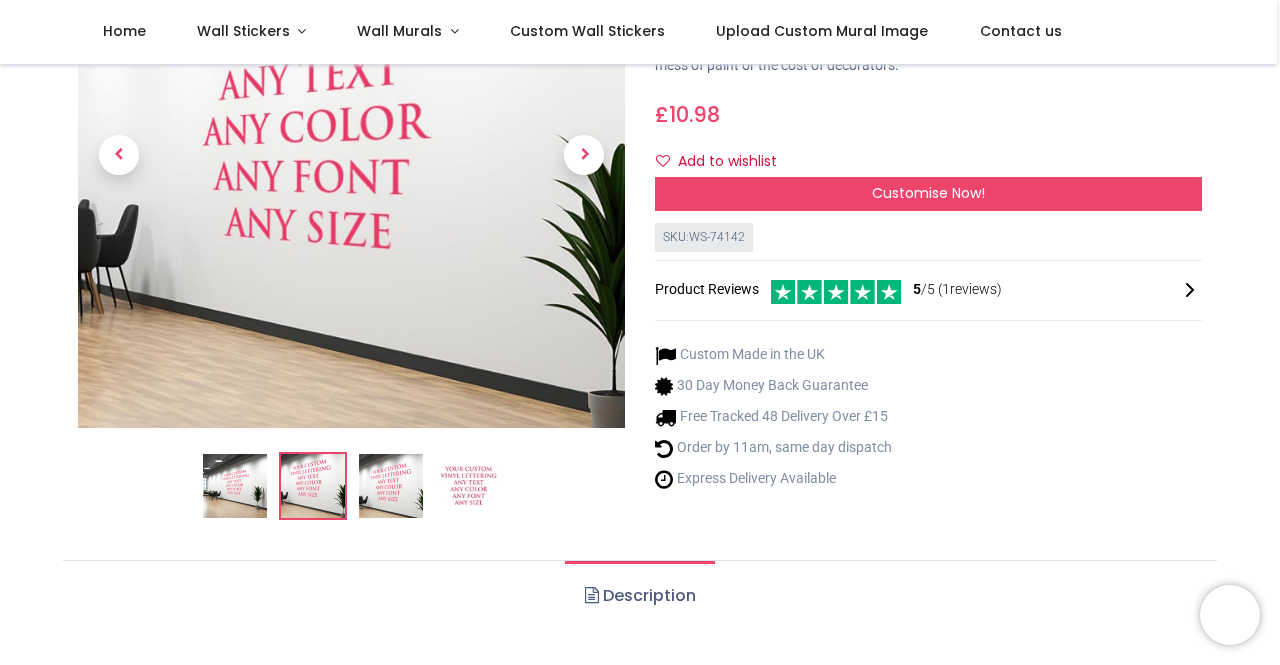 scroll, scrollTop: 0, scrollLeft: 0, axis: both 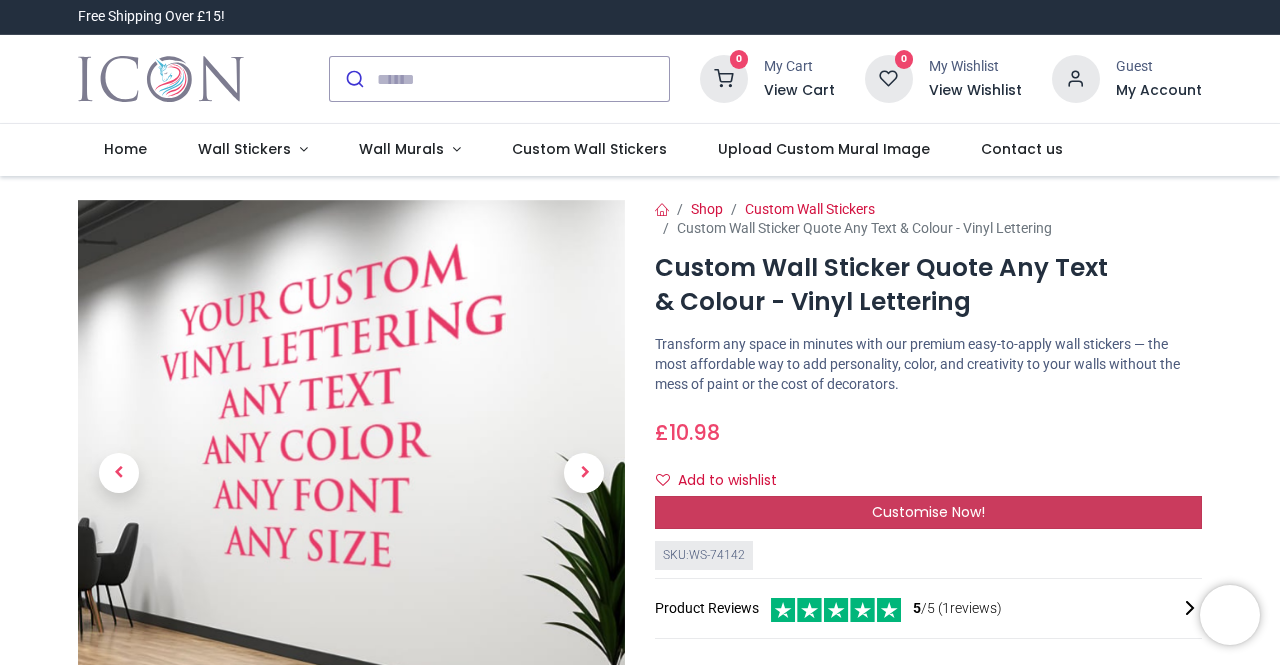 click on "Customise Now!" at bounding box center [928, 513] 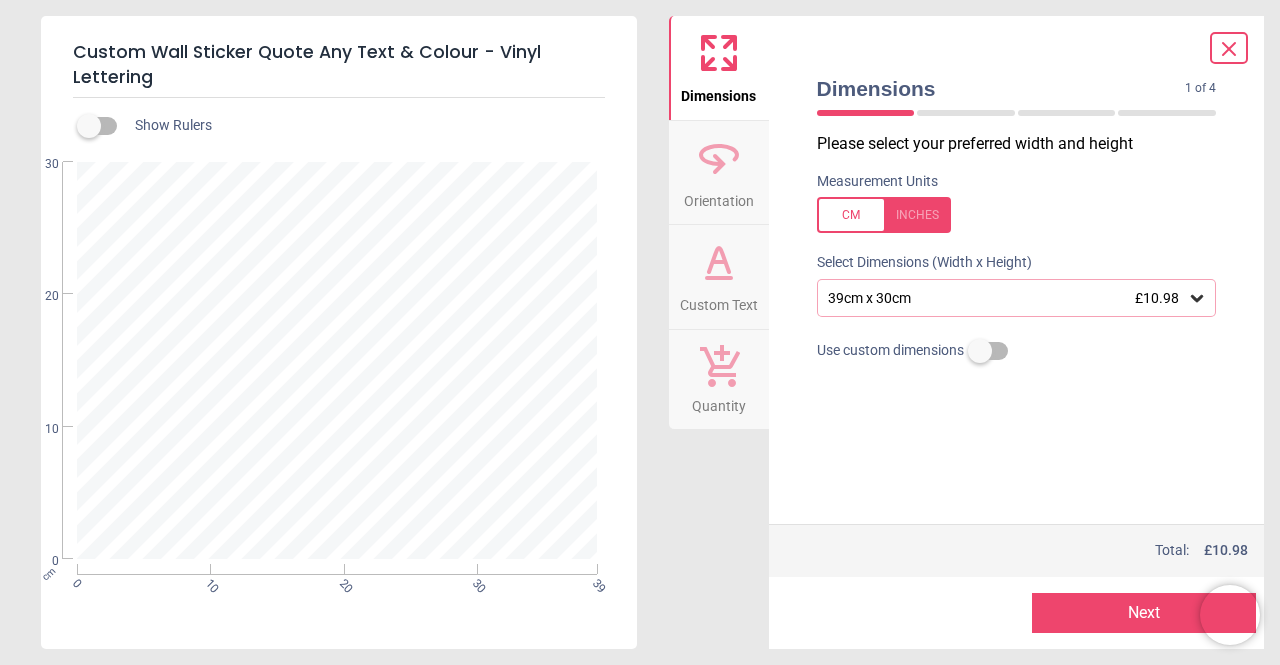 click on "39cm  x  30cm       £10.98" at bounding box center [1017, 298] 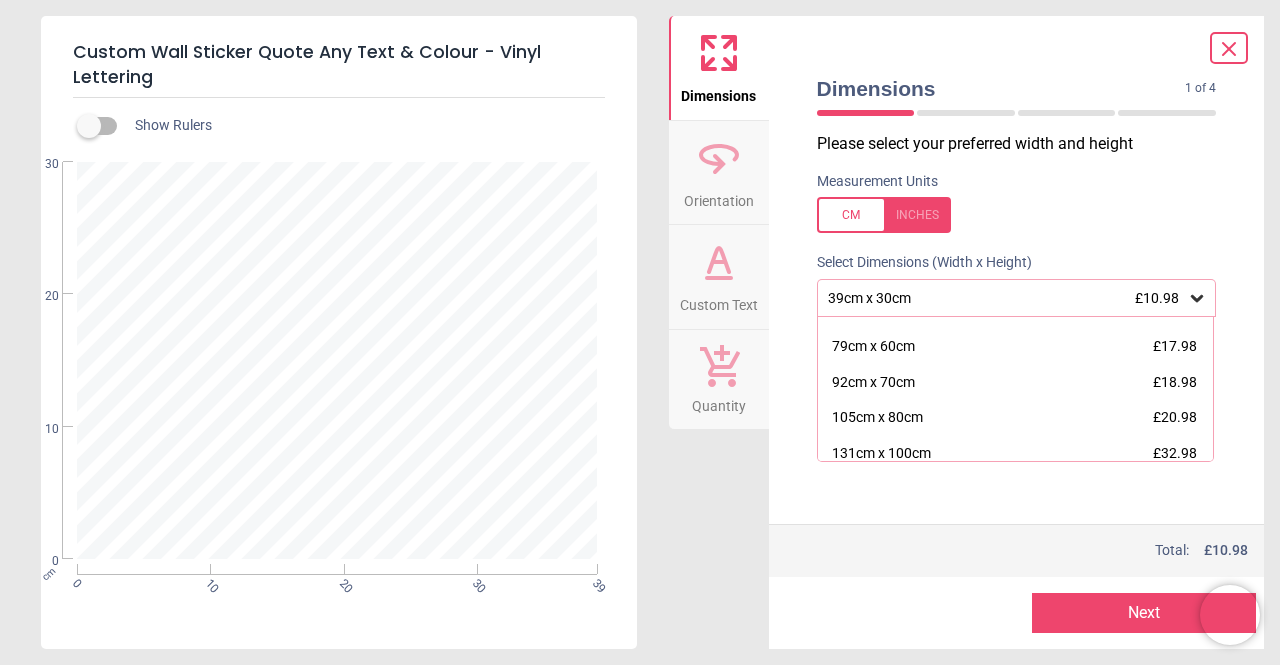 scroll, scrollTop: 92, scrollLeft: 0, axis: vertical 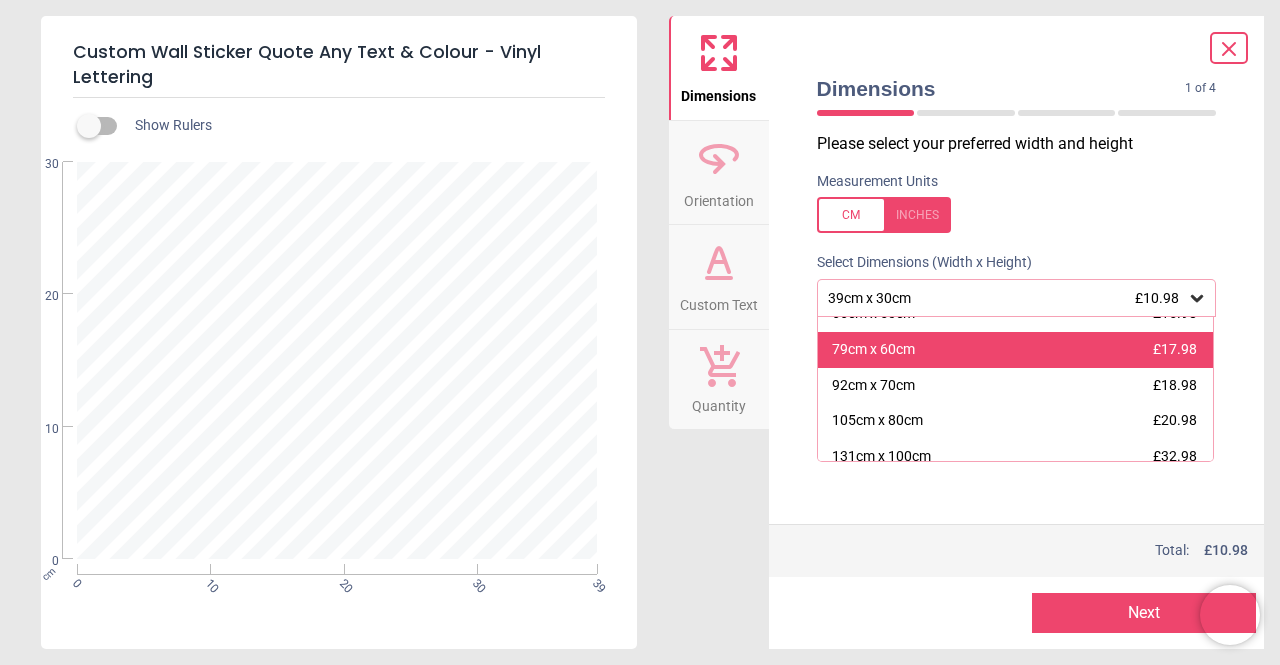 click on "79cm  x  60cm       £17.98" at bounding box center (1016, 350) 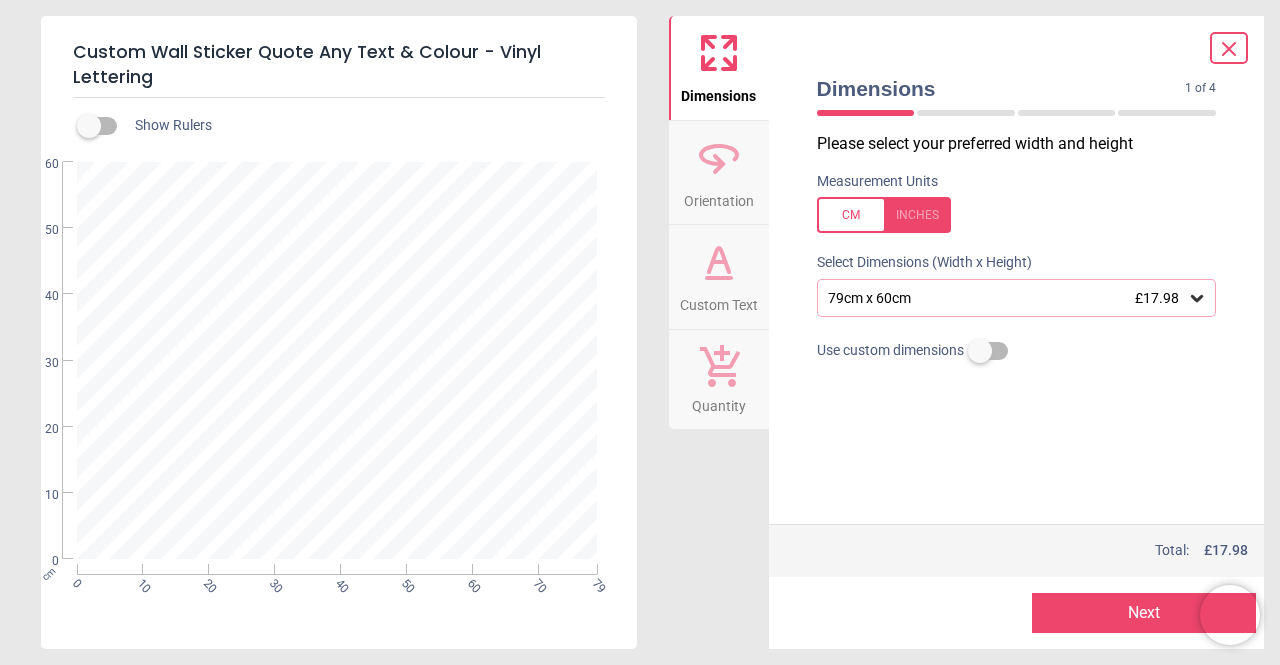 click 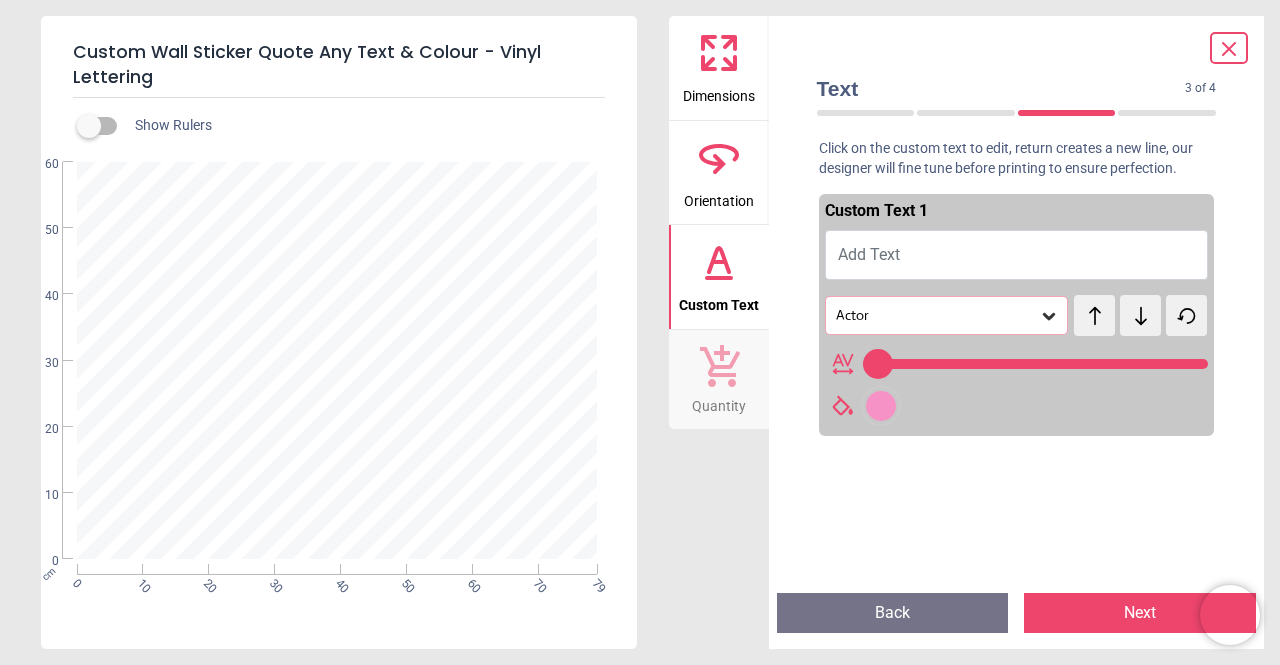type on "**" 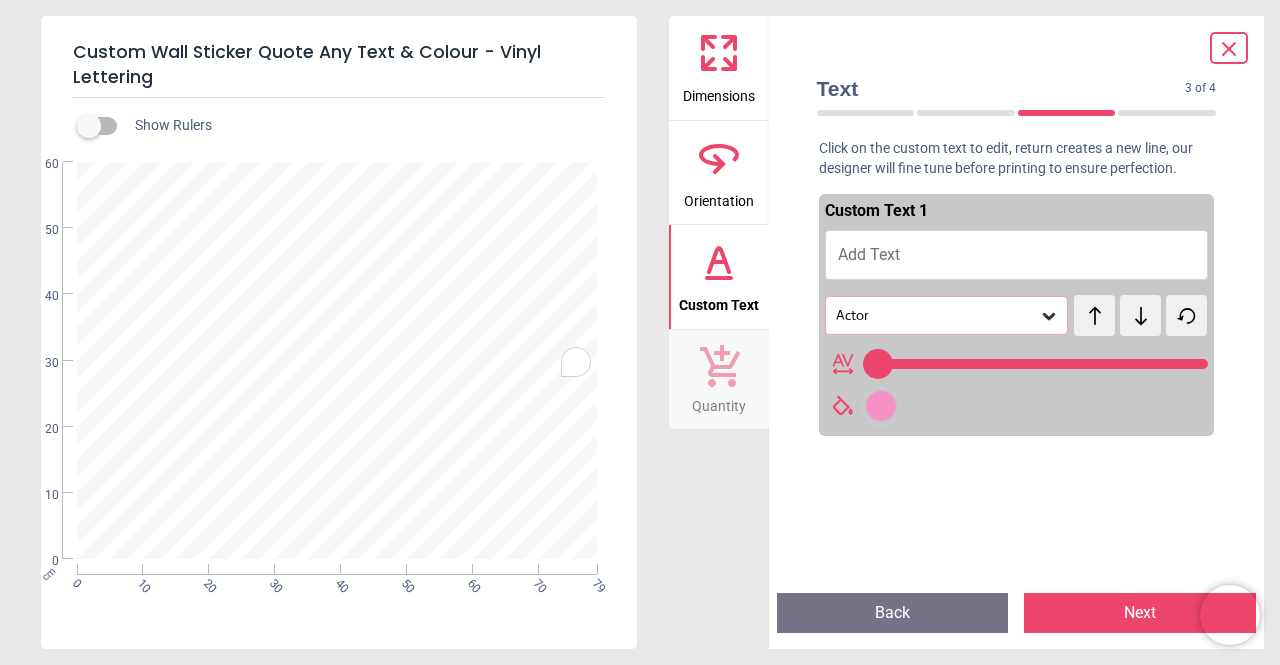 click on "Add Text" at bounding box center (1017, 255) 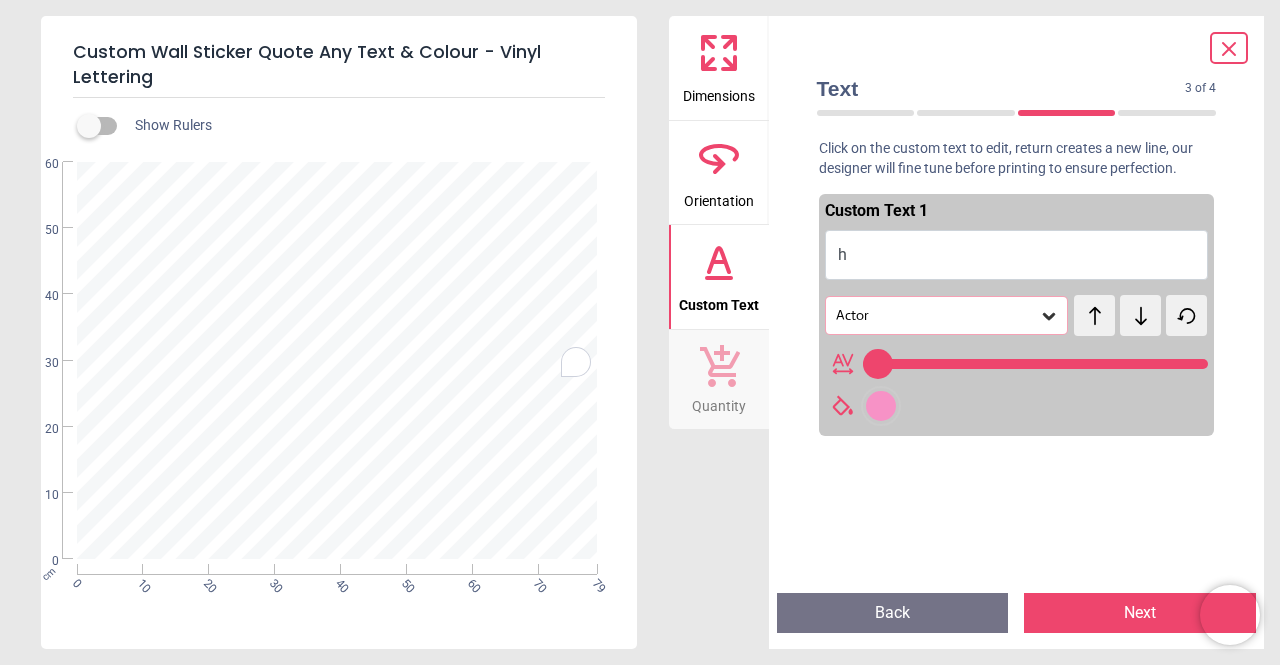type 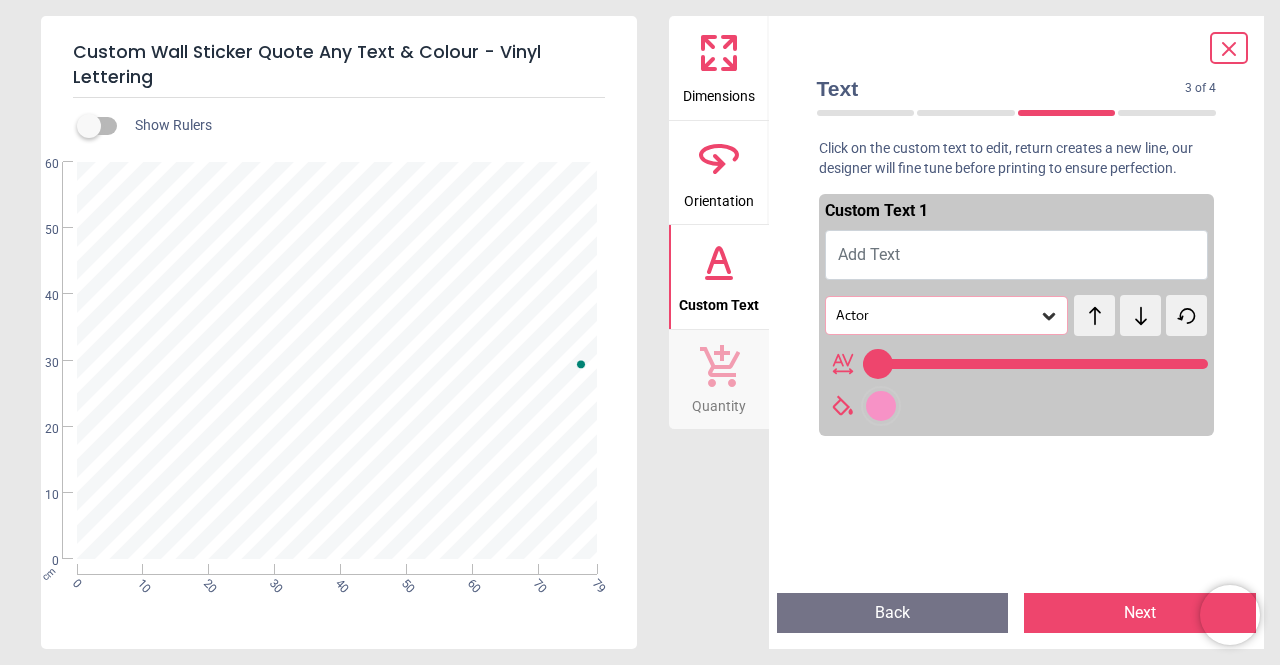 type on "***" 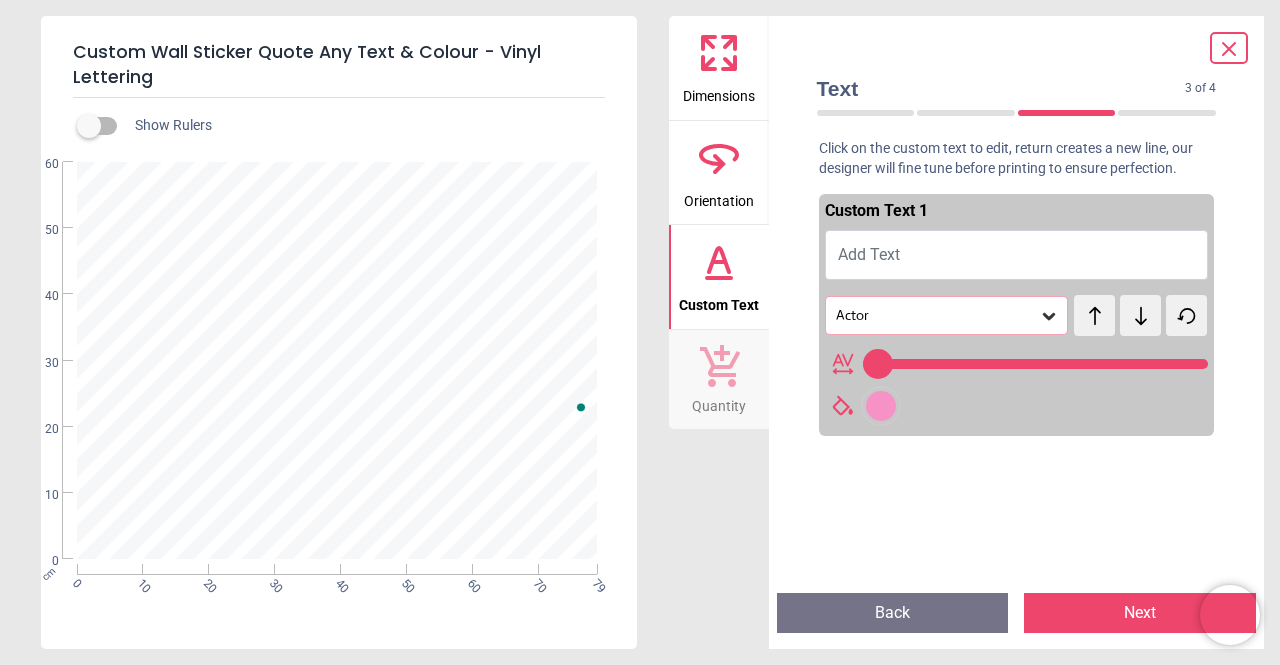 type on "*" 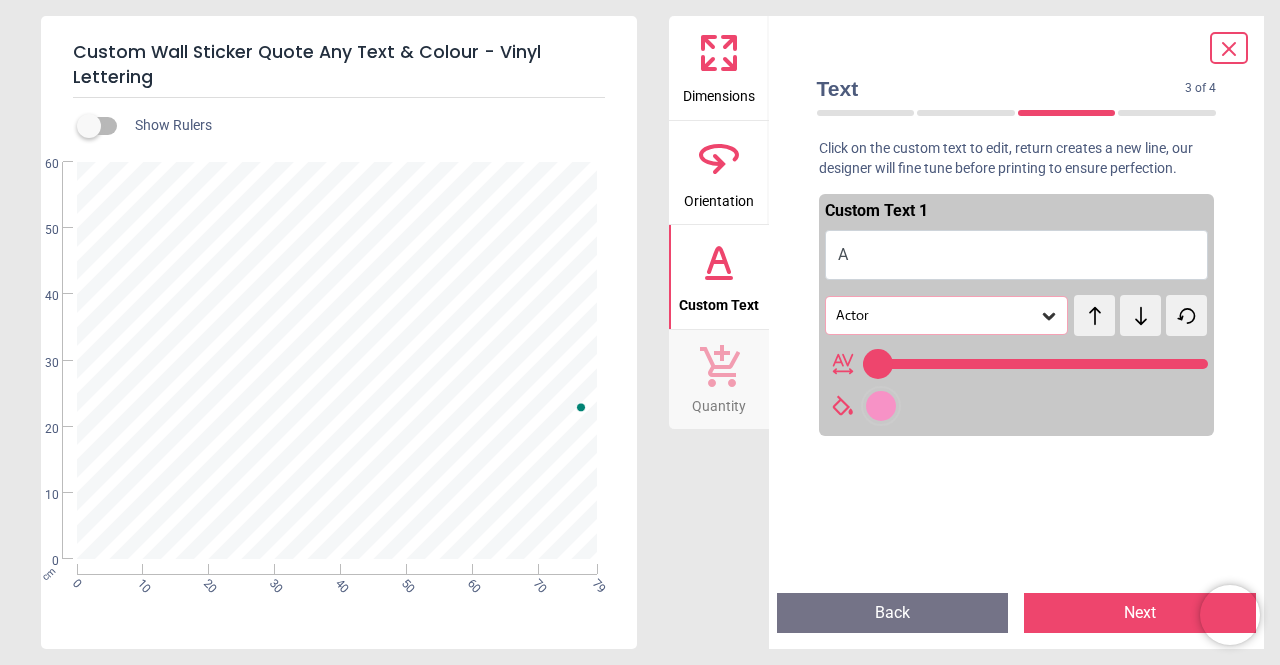type on "***" 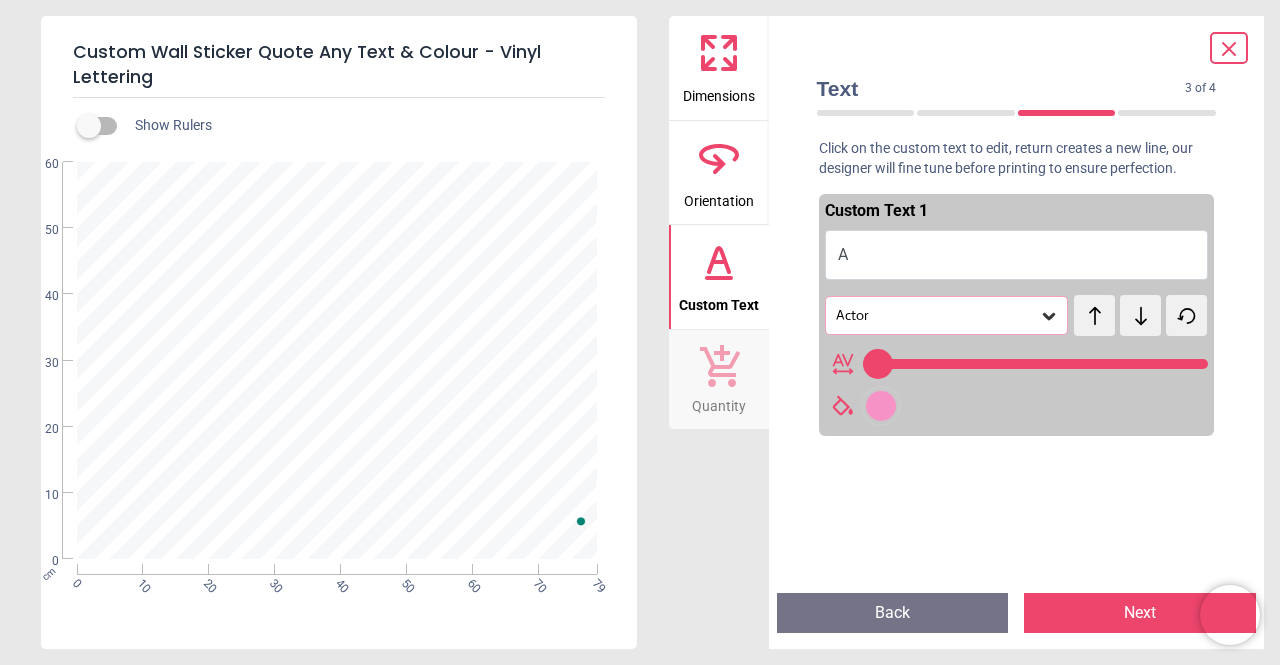 type 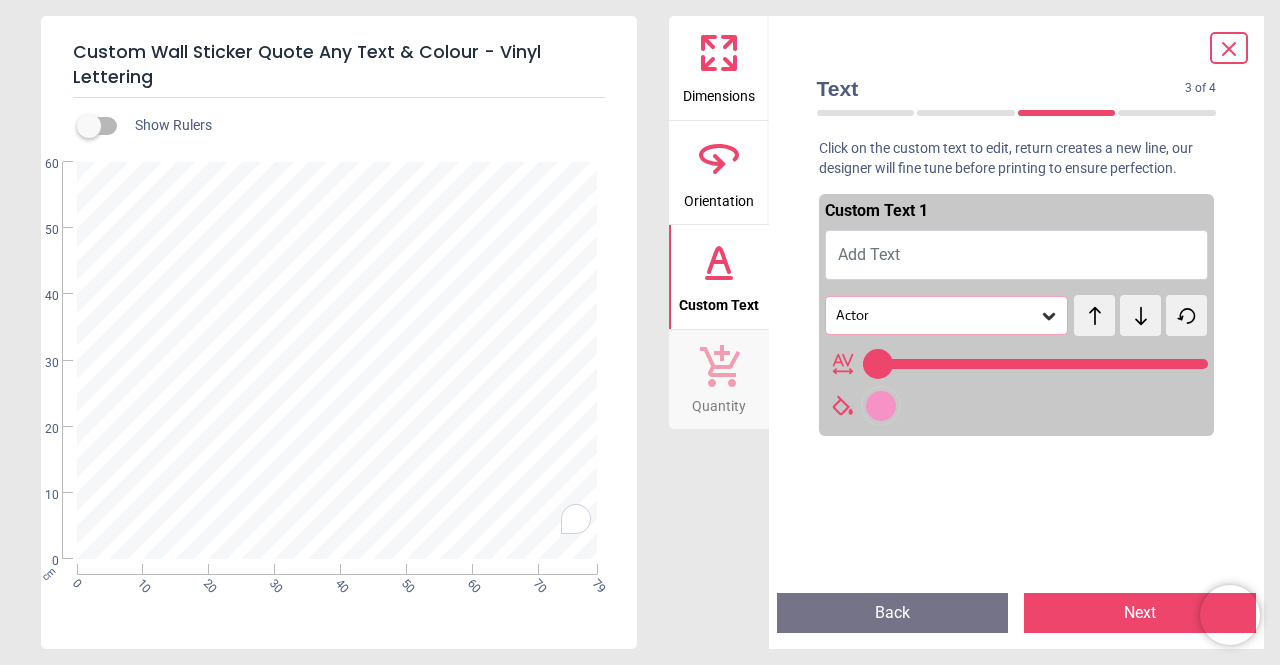 type on "***" 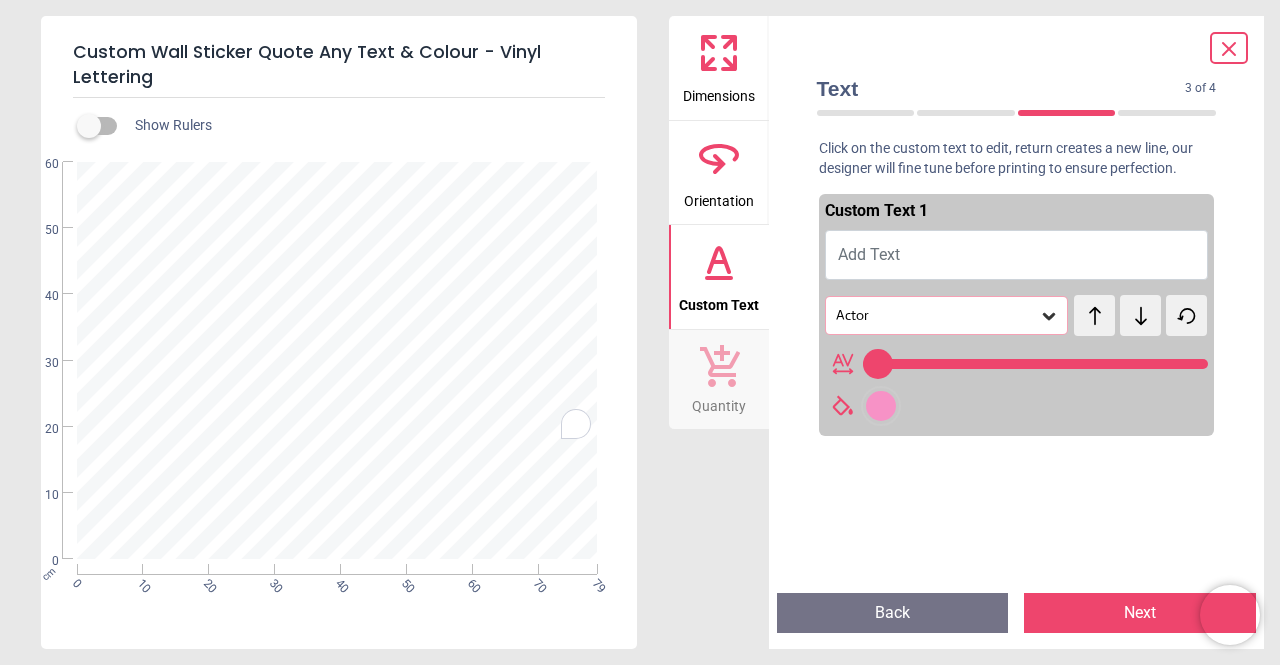 type on "*" 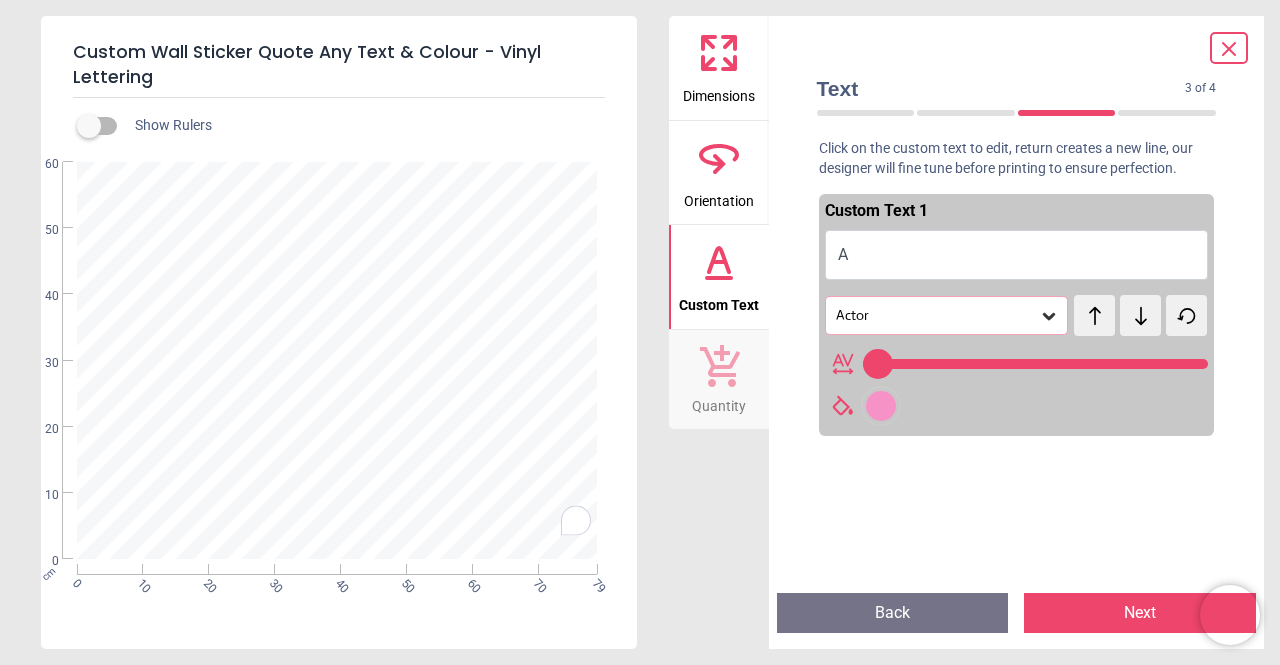 type on "**" 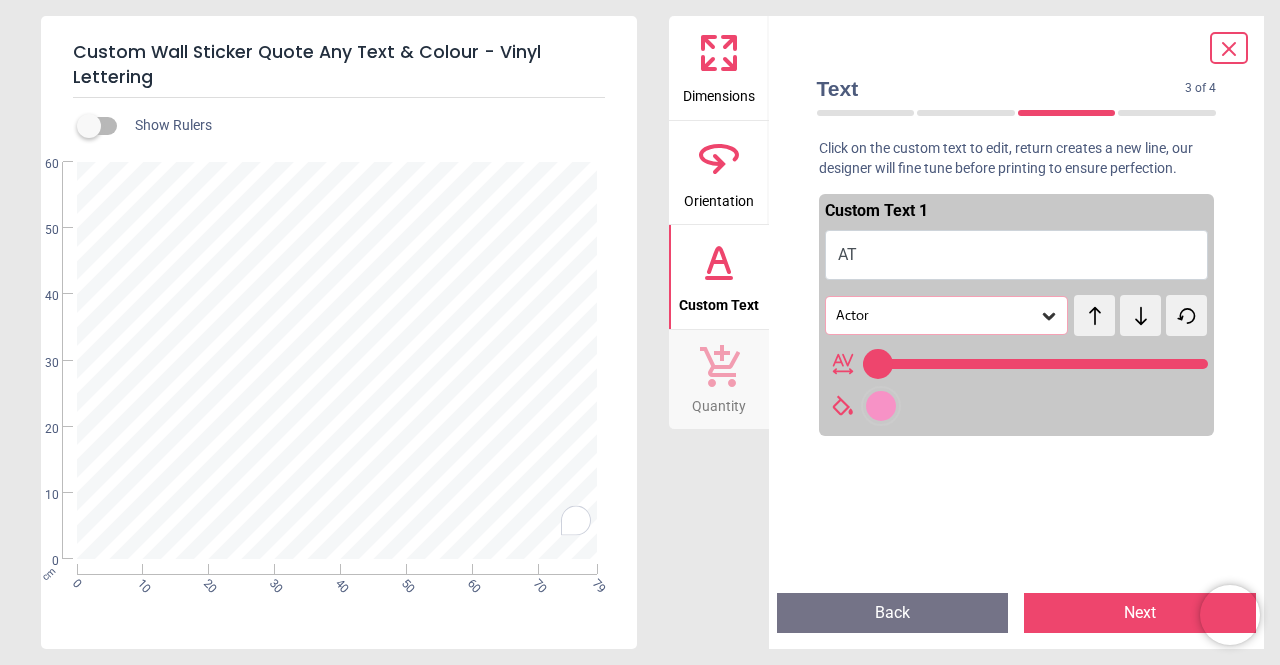 type on "***" 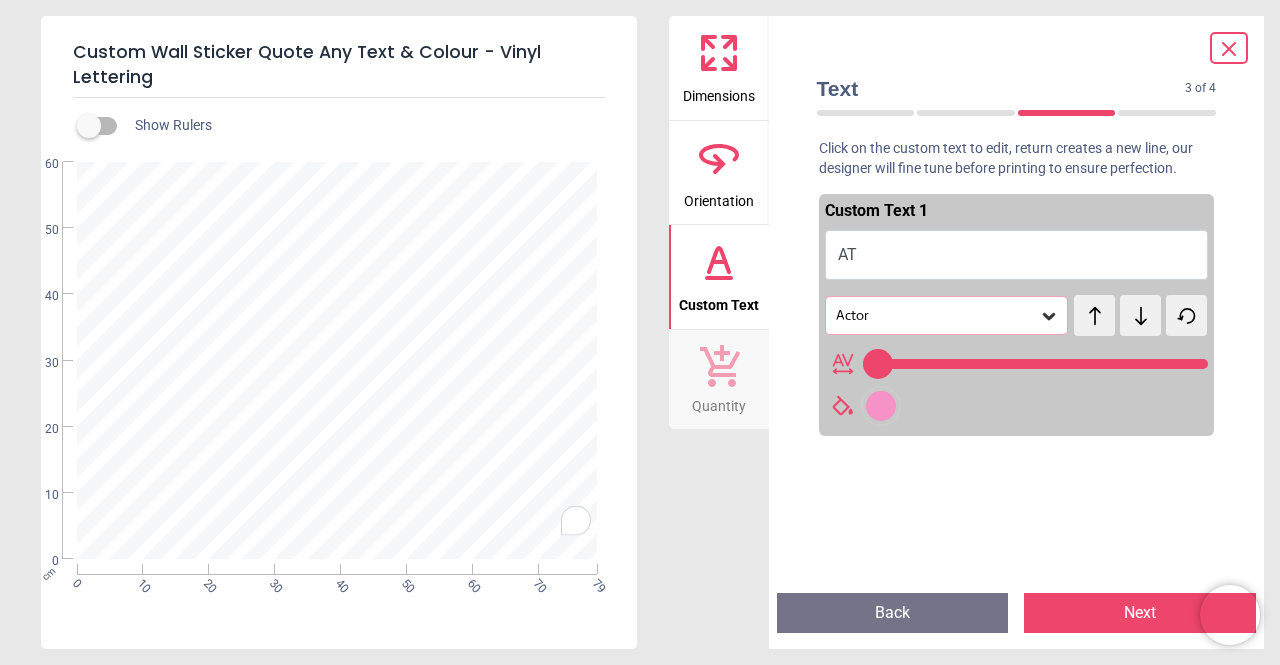 type on "***" 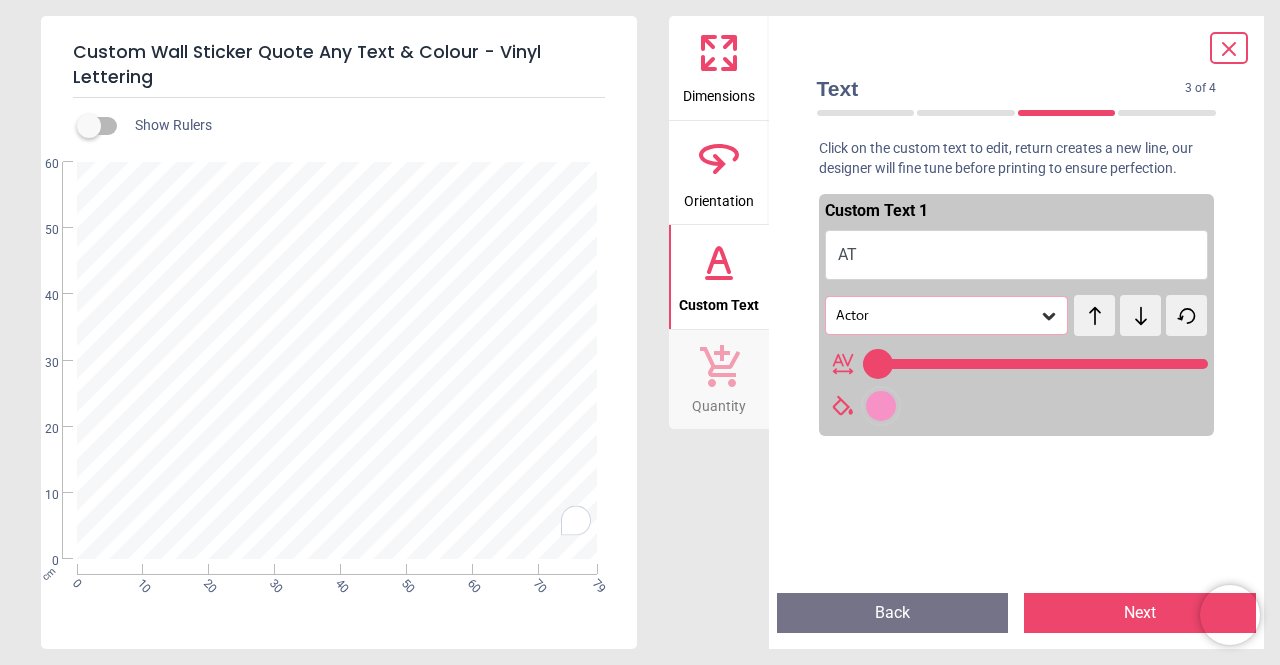 scroll, scrollTop: 0, scrollLeft: 0, axis: both 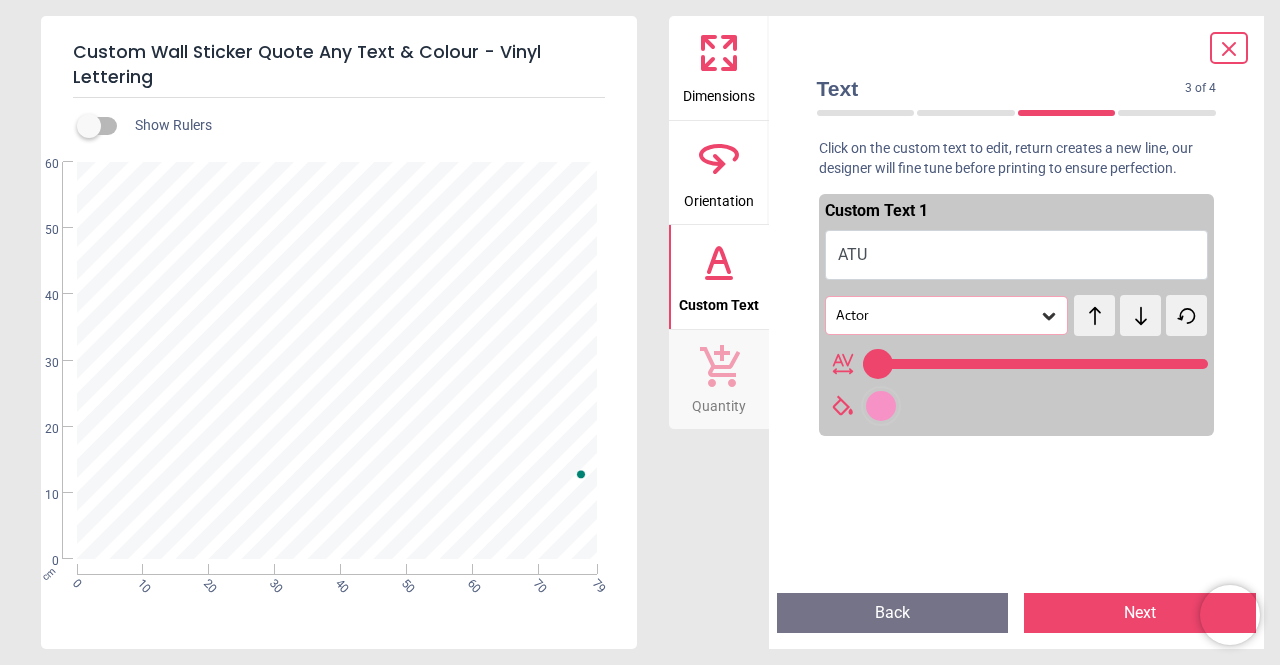 type on "****" 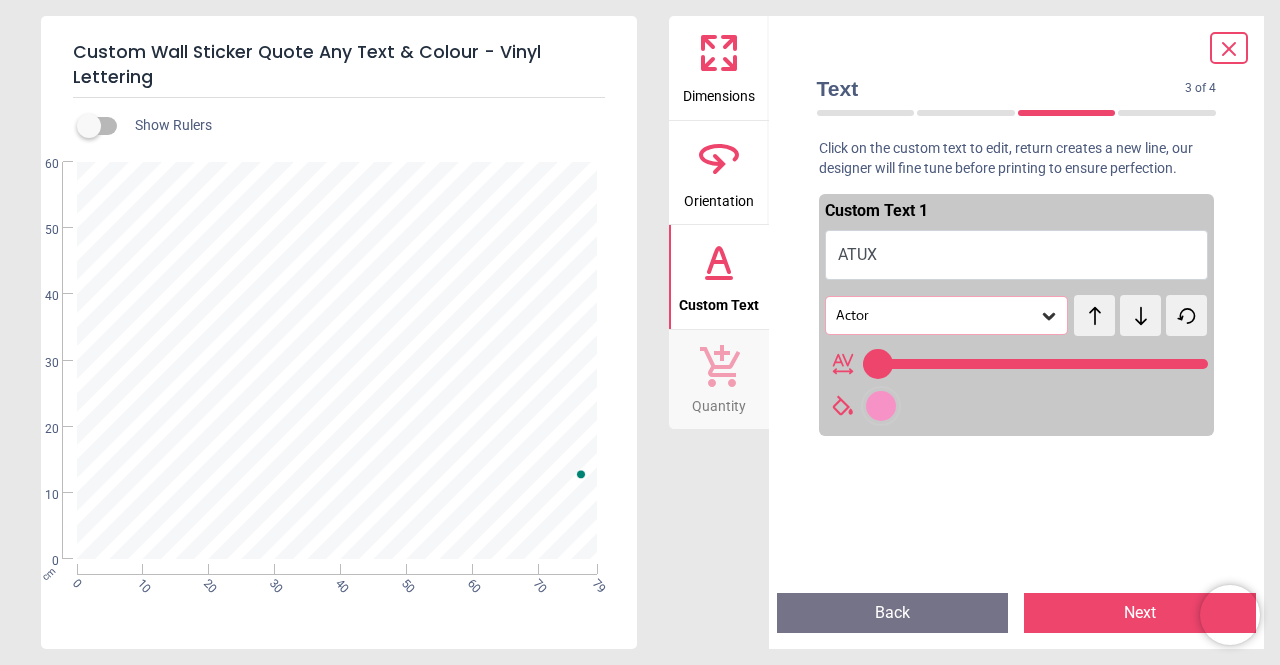 type on "***" 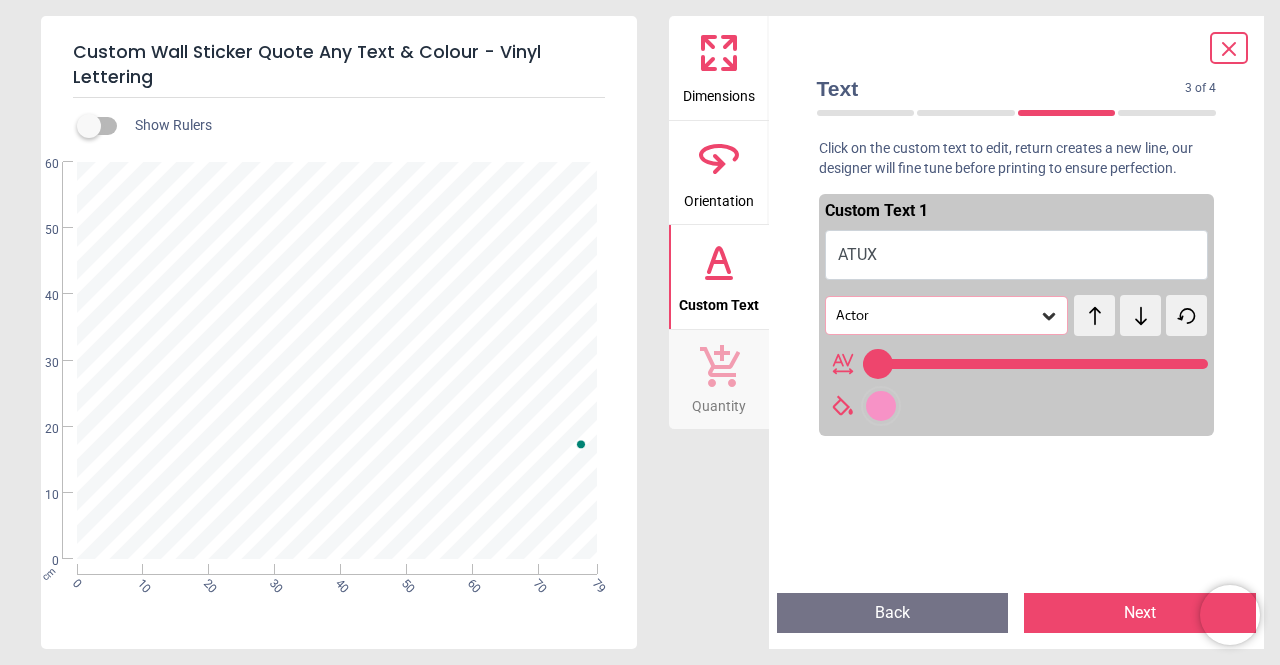 type on "****" 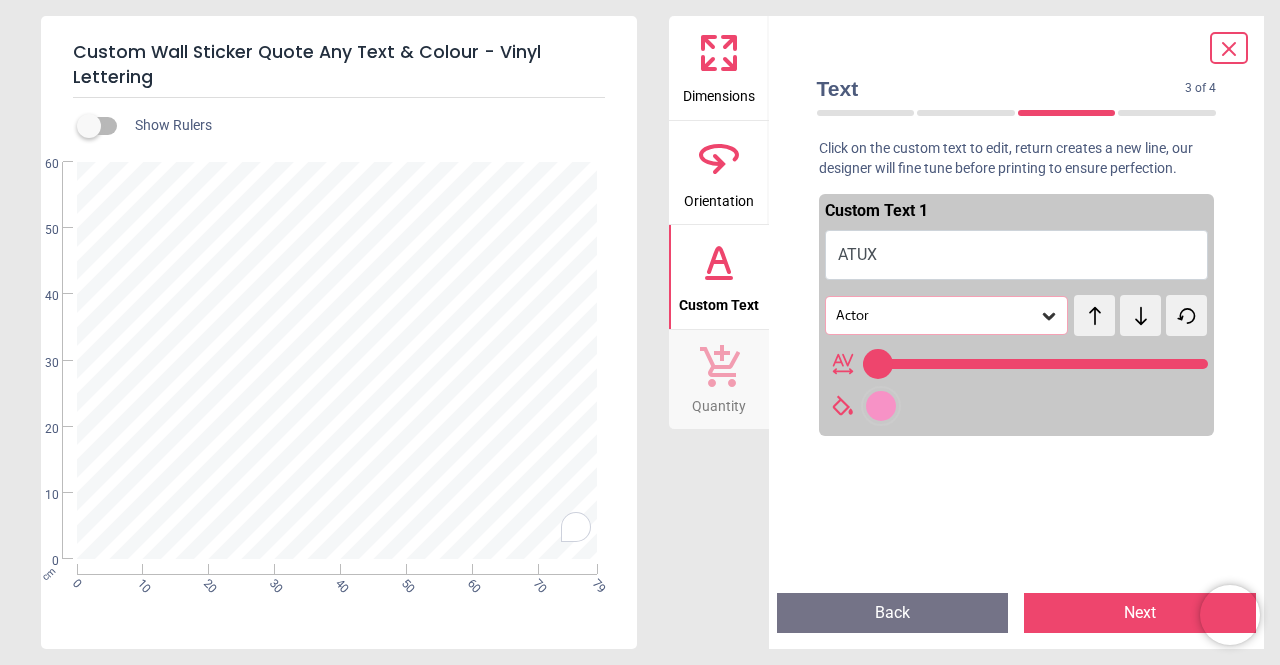 type on "****" 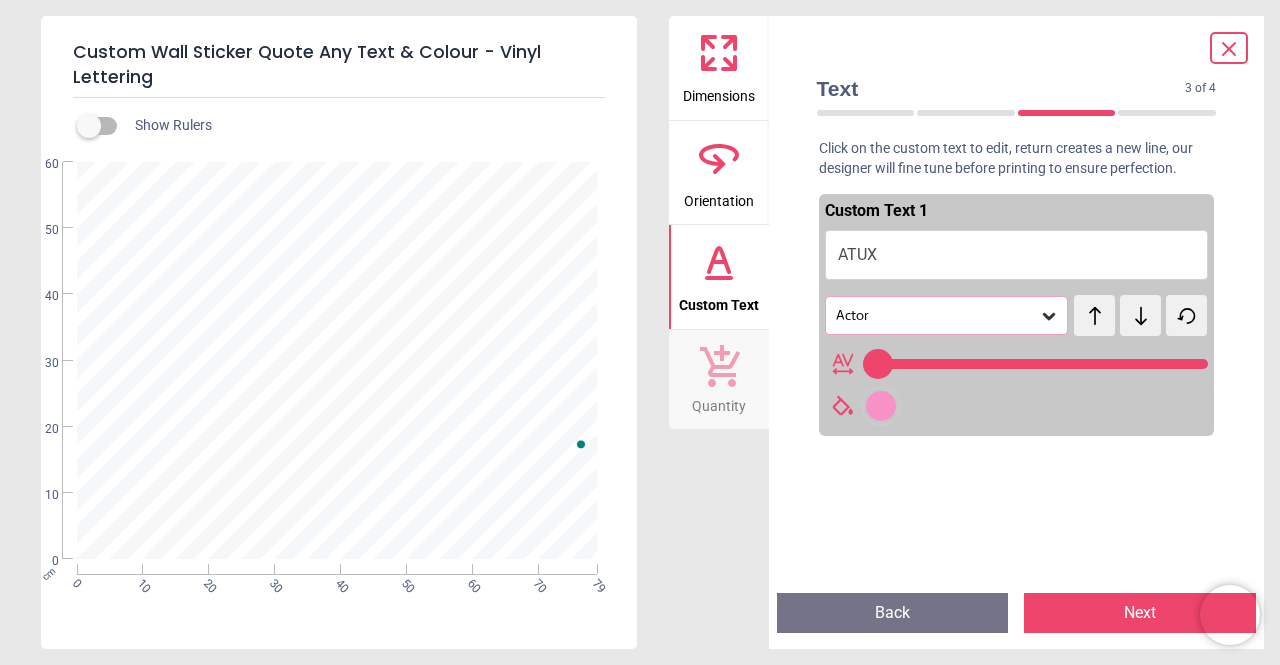 type on "***" 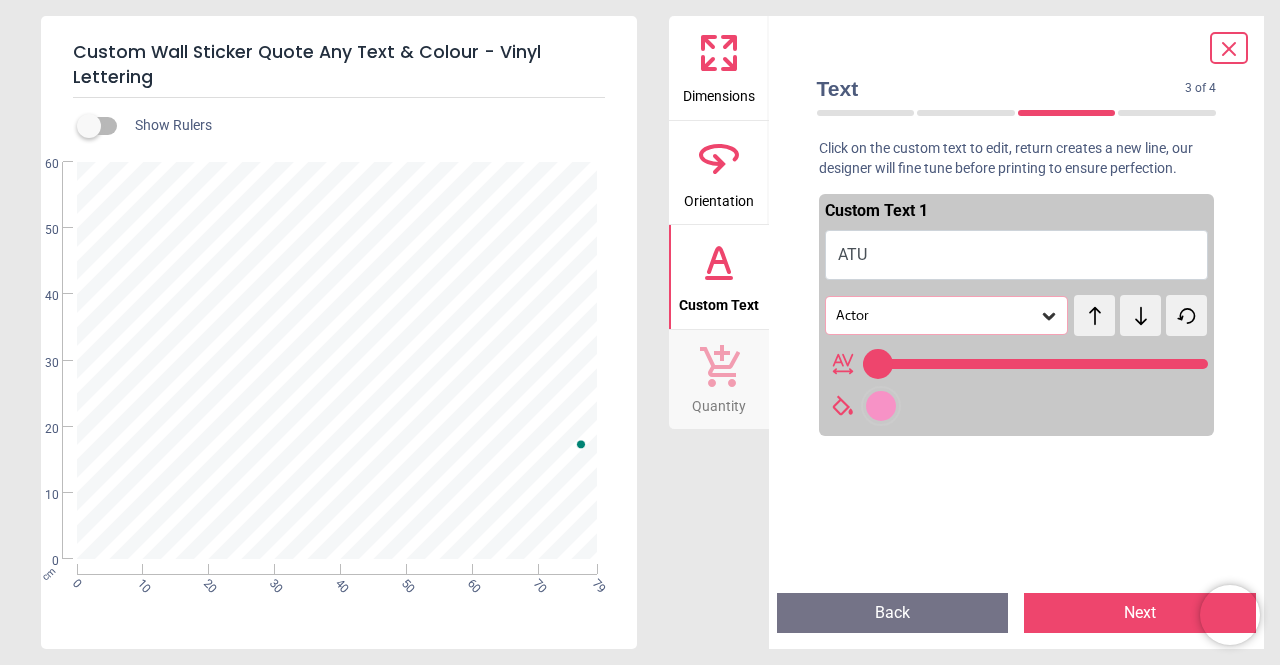 type on "***" 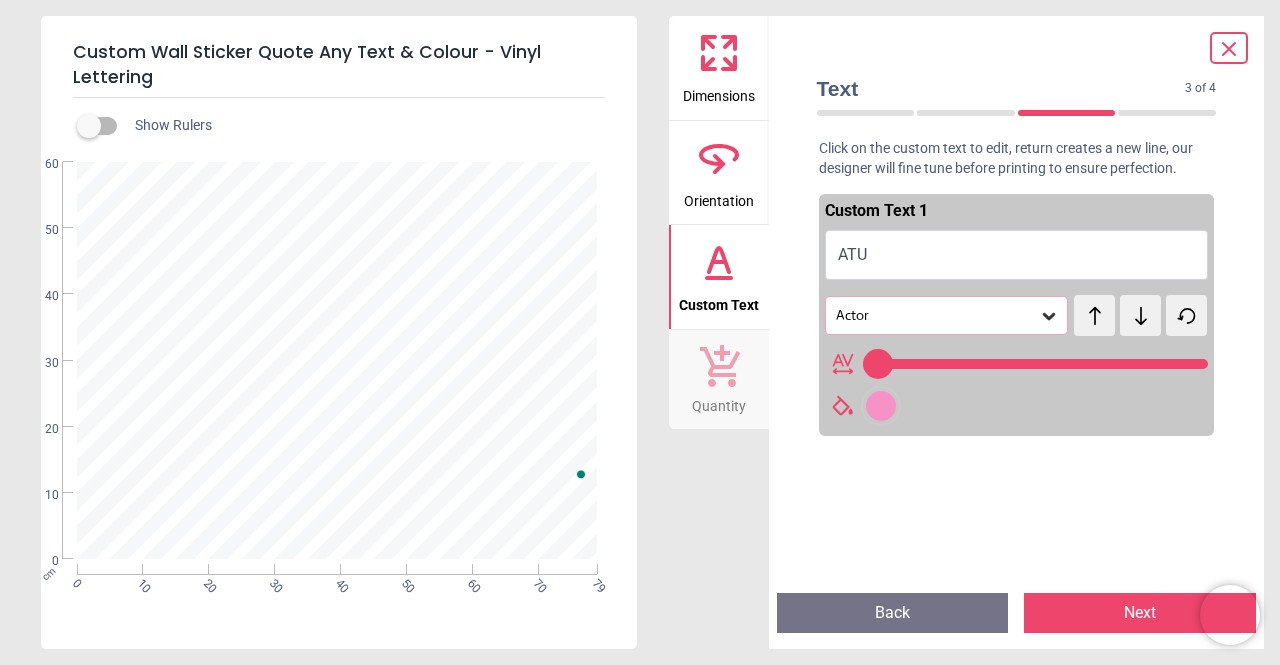 type on "****" 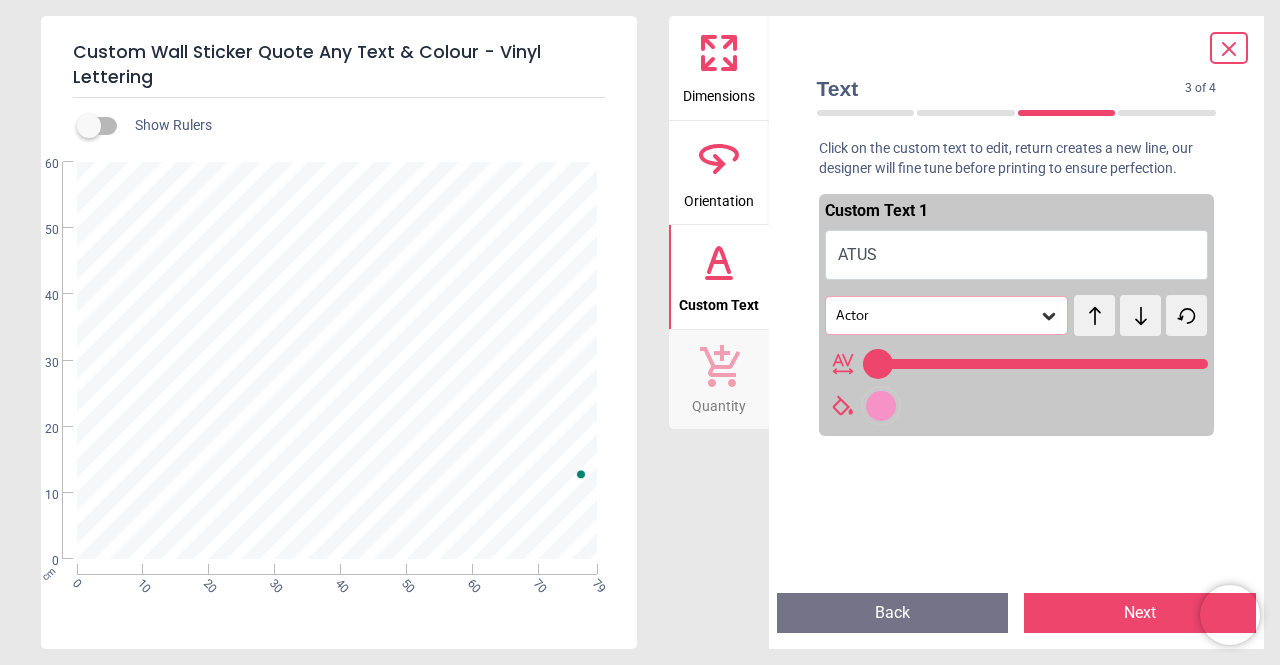type on "***" 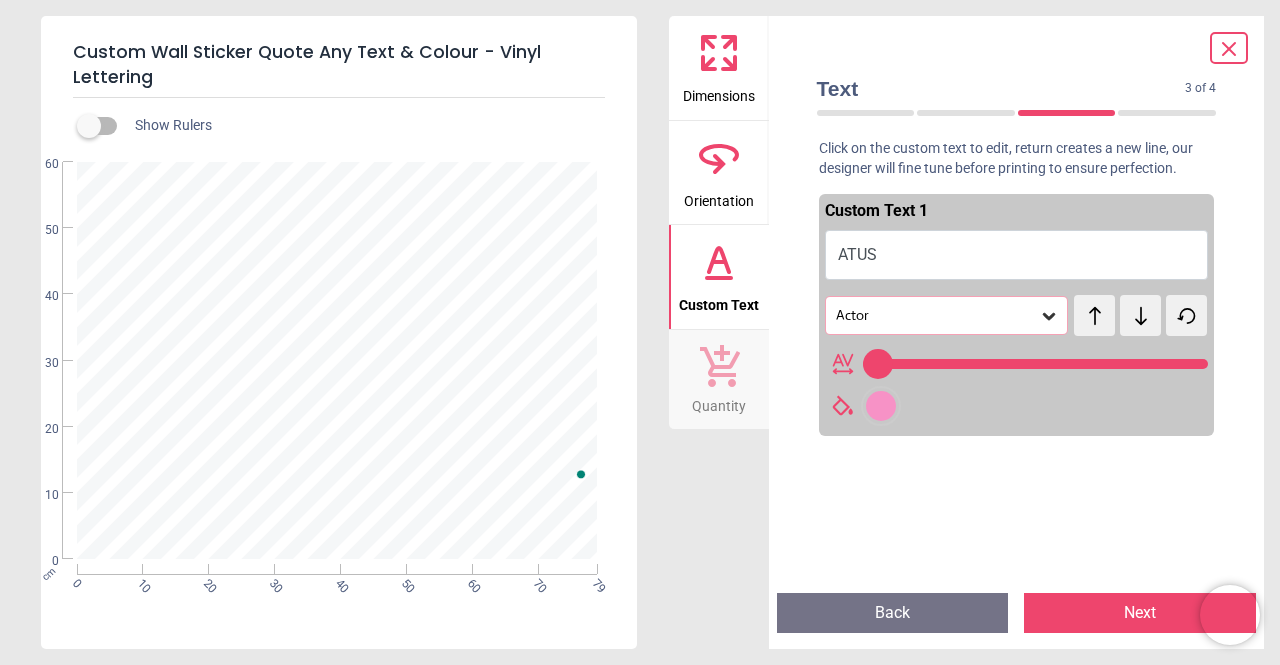 type on "***" 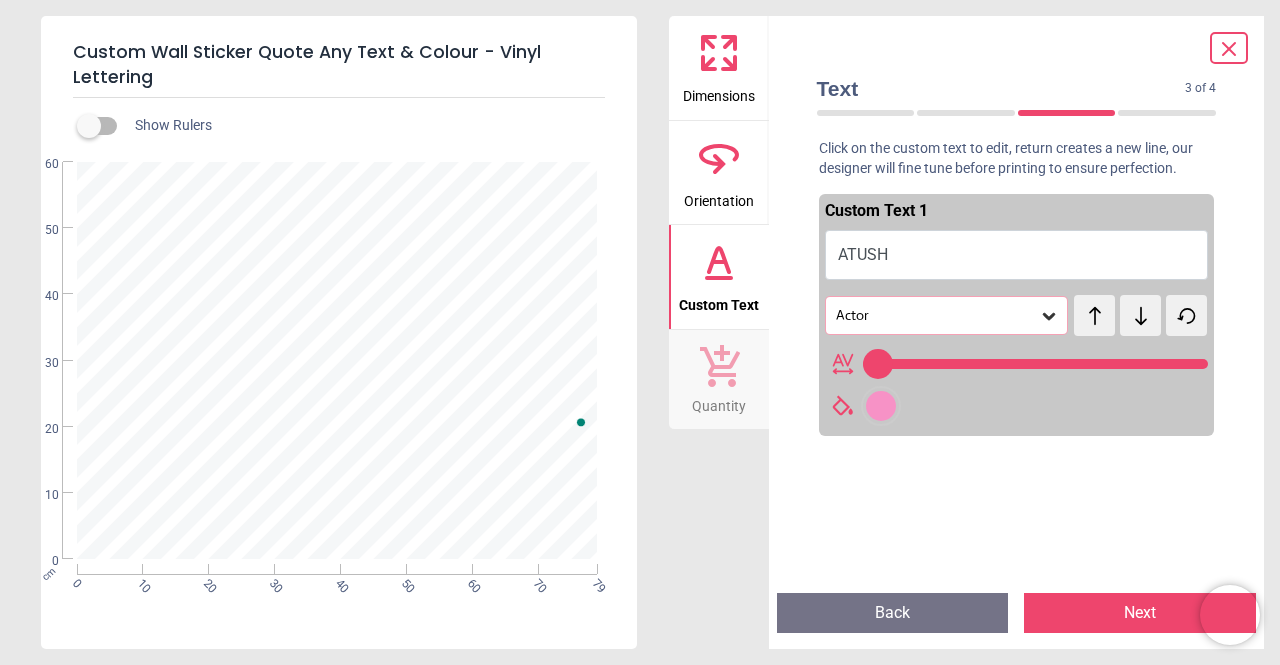 scroll, scrollTop: 0, scrollLeft: 0, axis: both 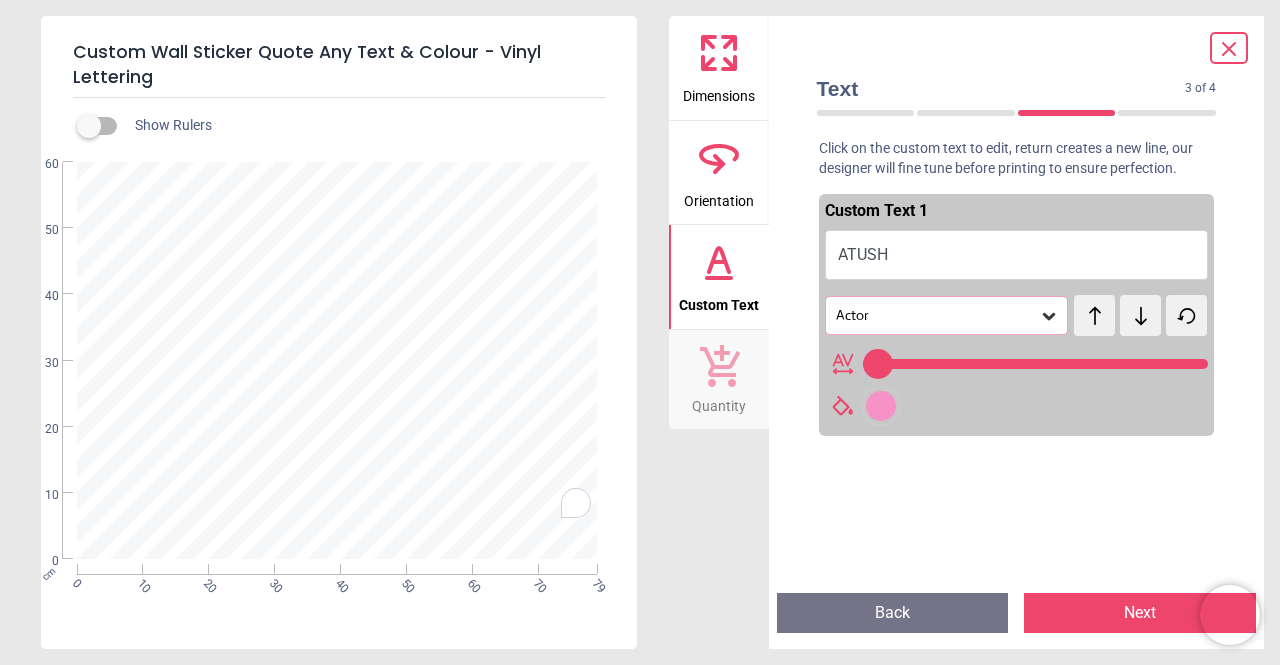 drag, startPoint x: 358, startPoint y: 366, endPoint x: 346, endPoint y: 423, distance: 58.249462 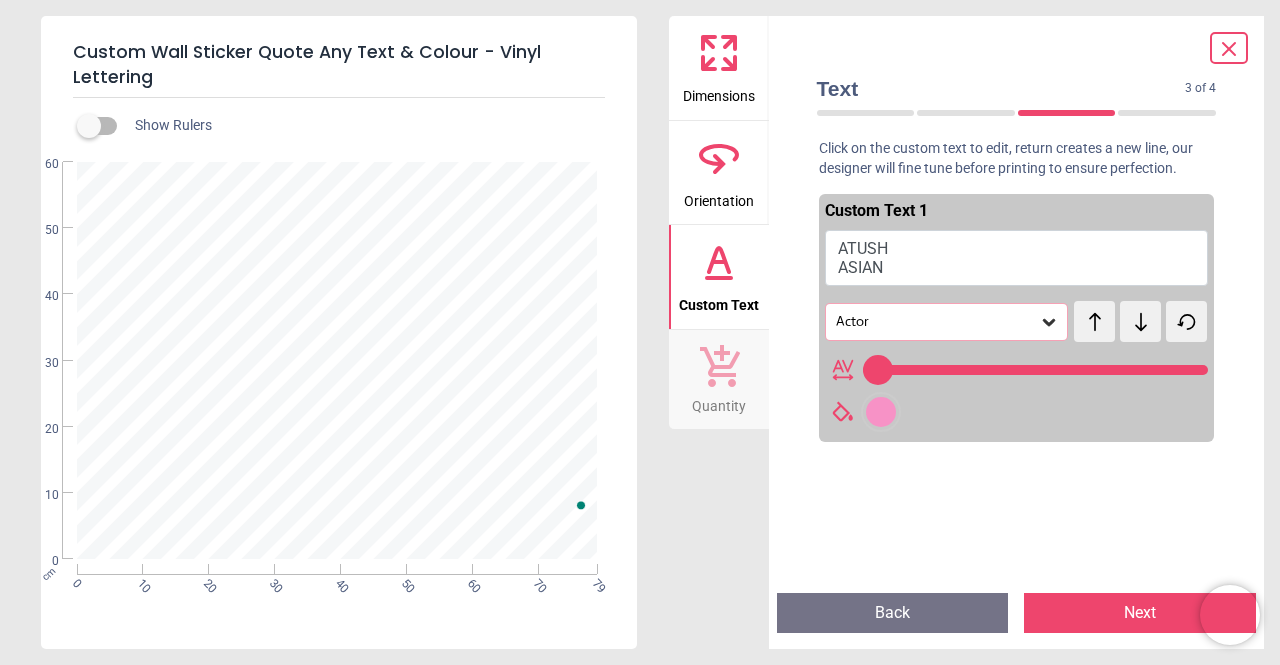 type on "*****
*******" 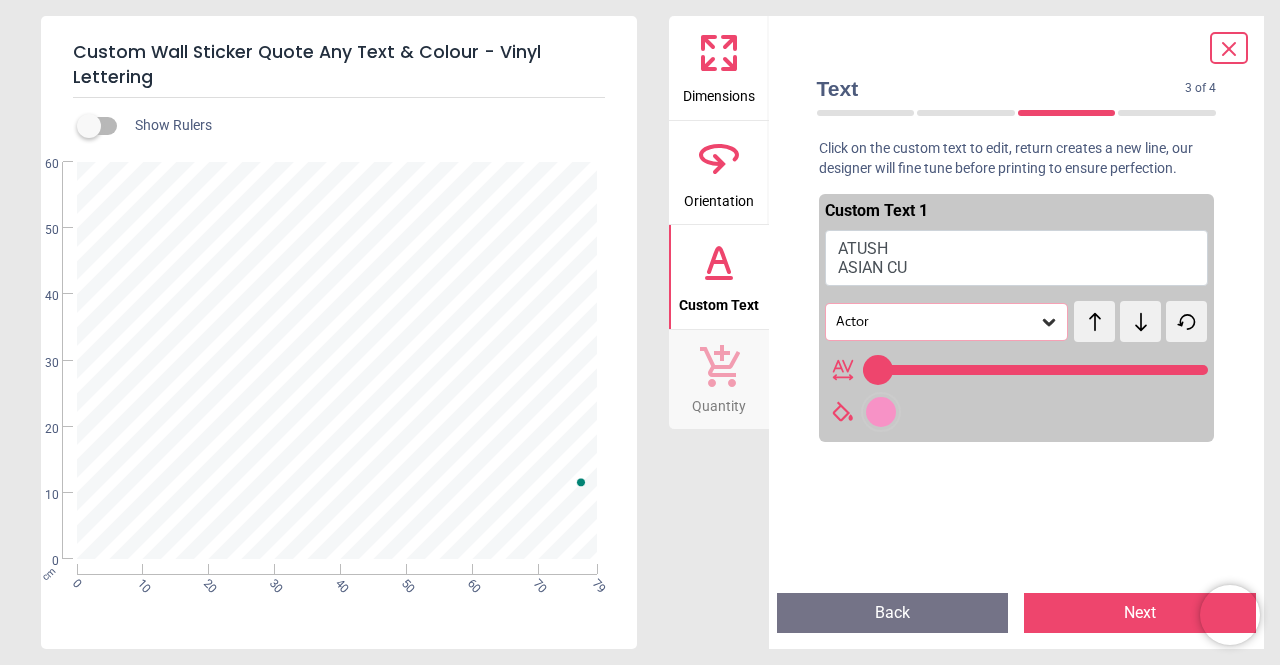 type on "***" 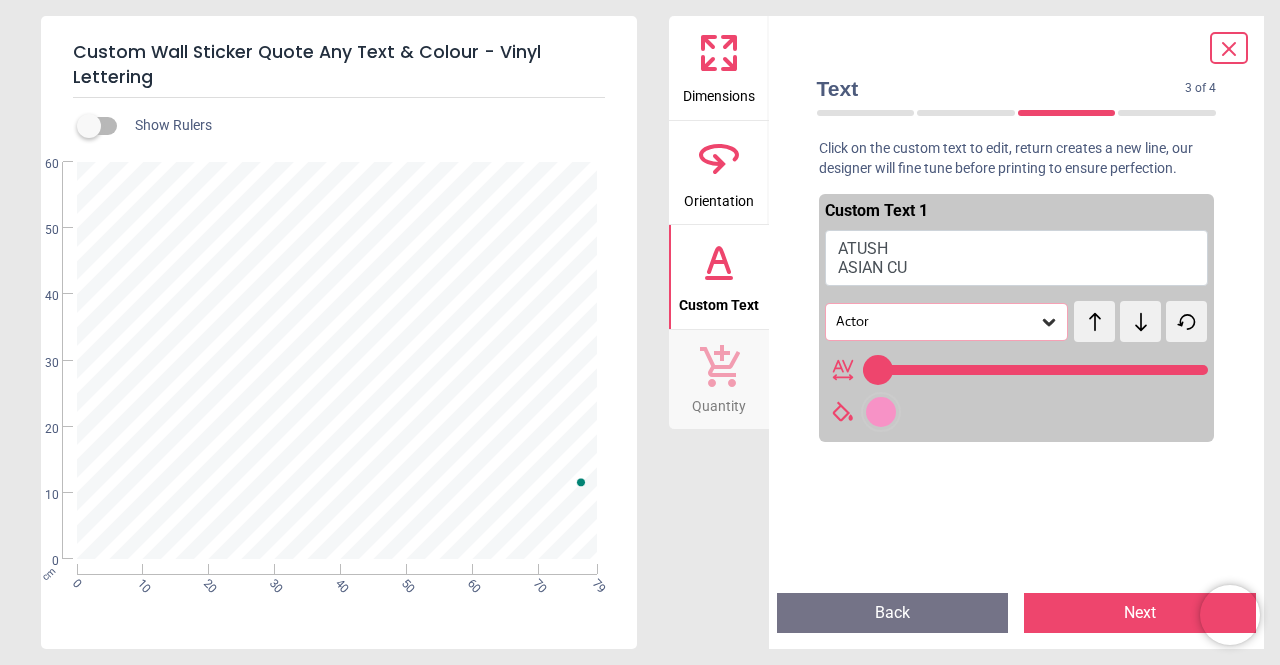 scroll, scrollTop: 157, scrollLeft: 0, axis: vertical 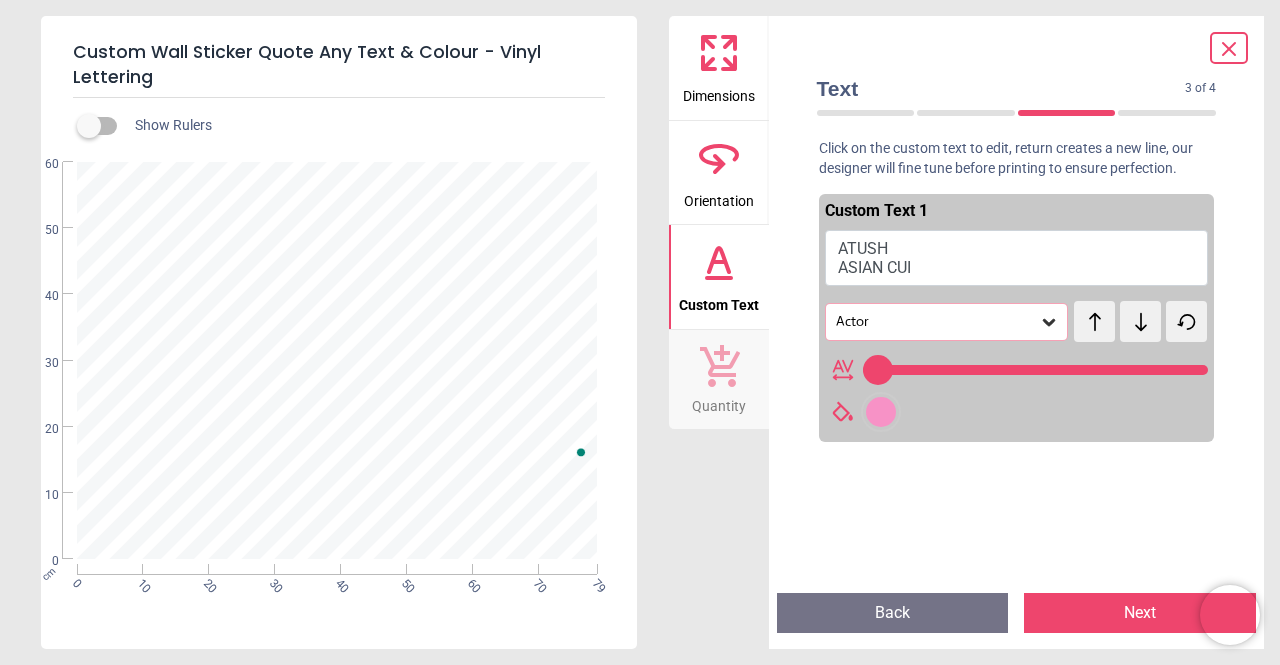 type on "**********" 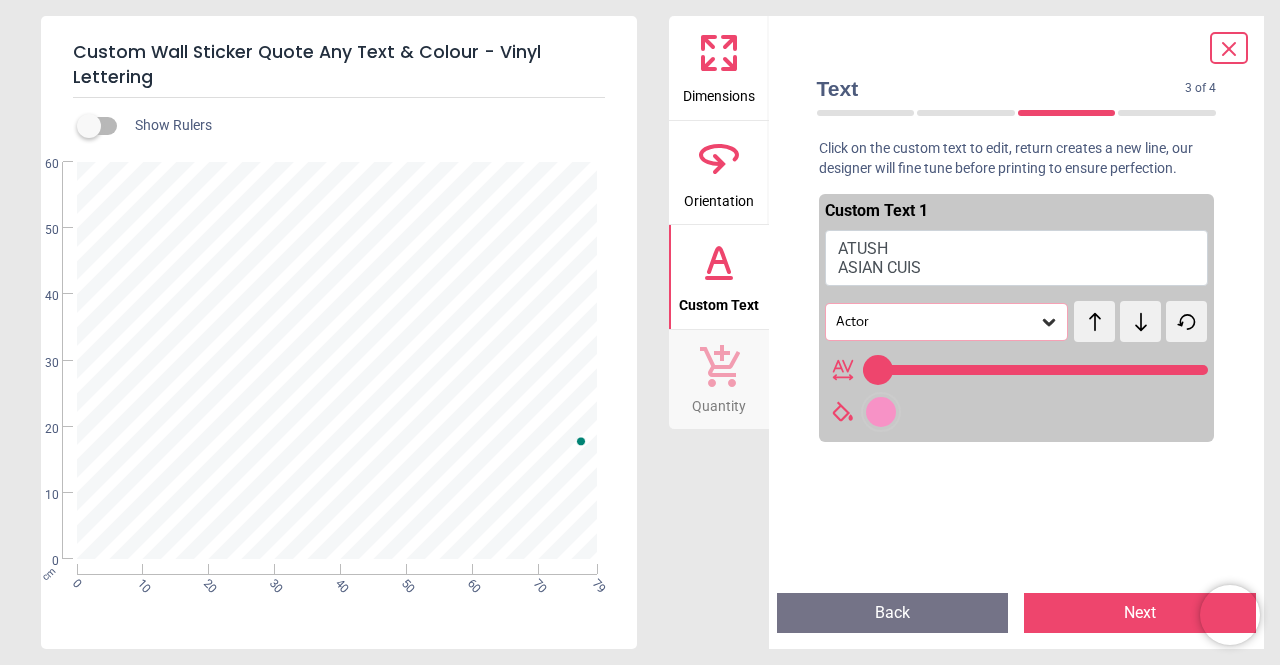 type on "**********" 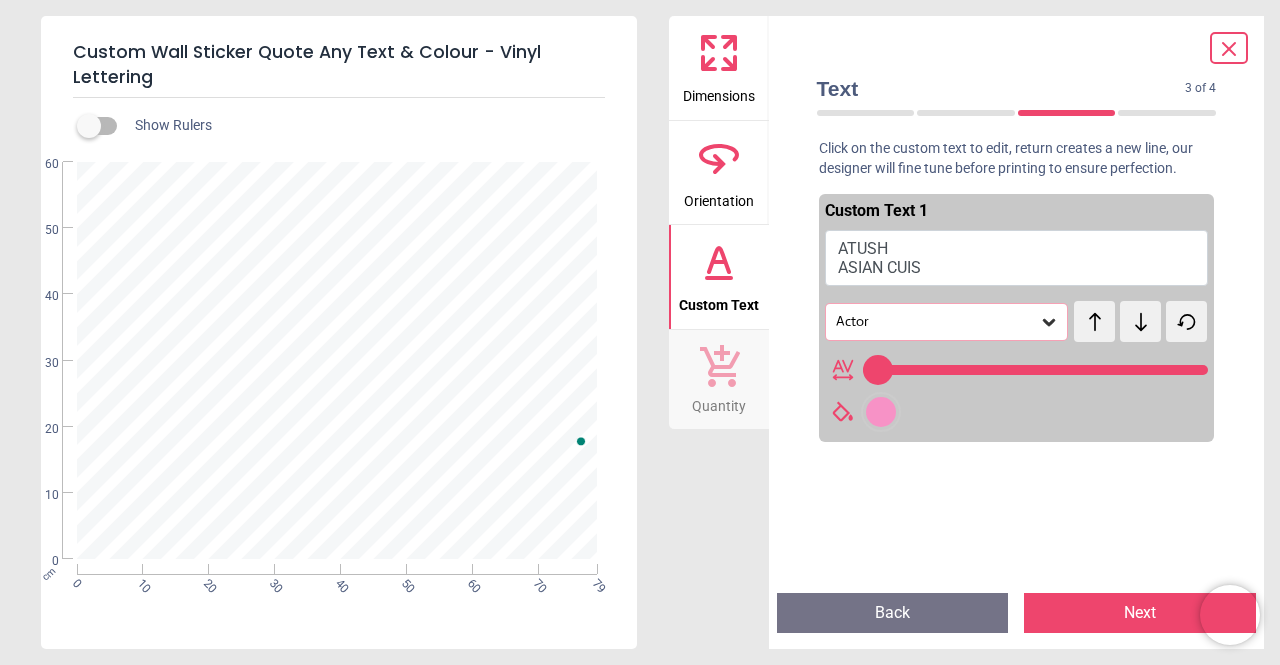 type on "**********" 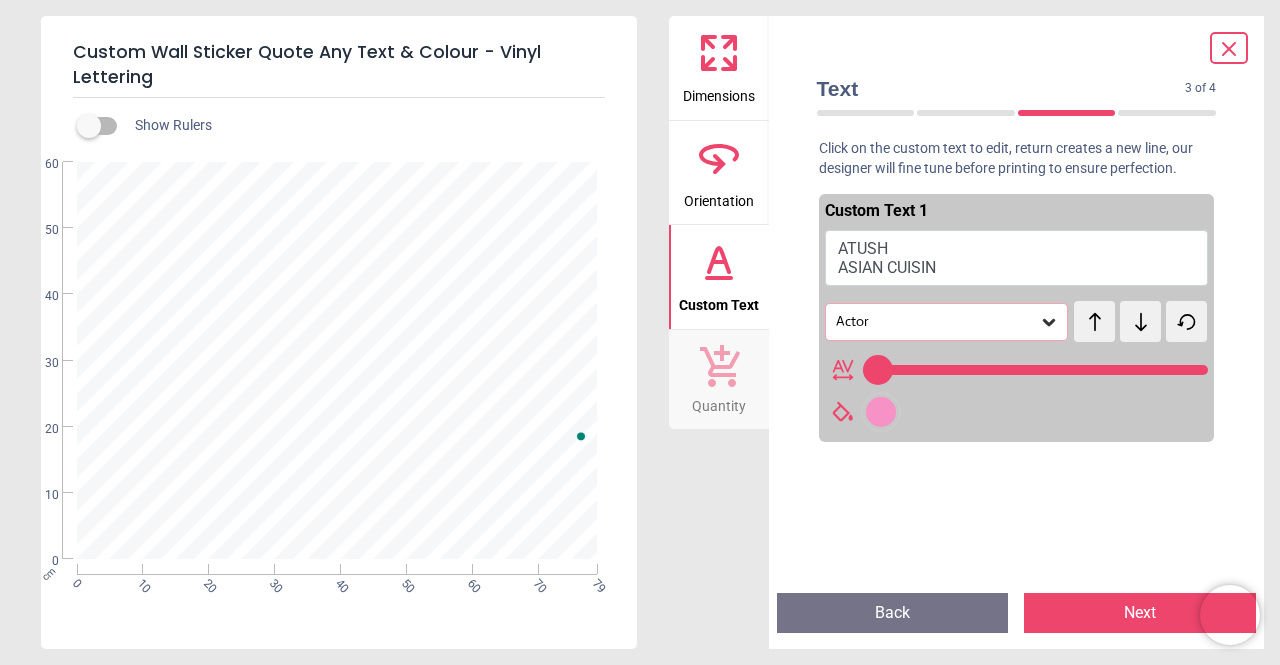 type on "**" 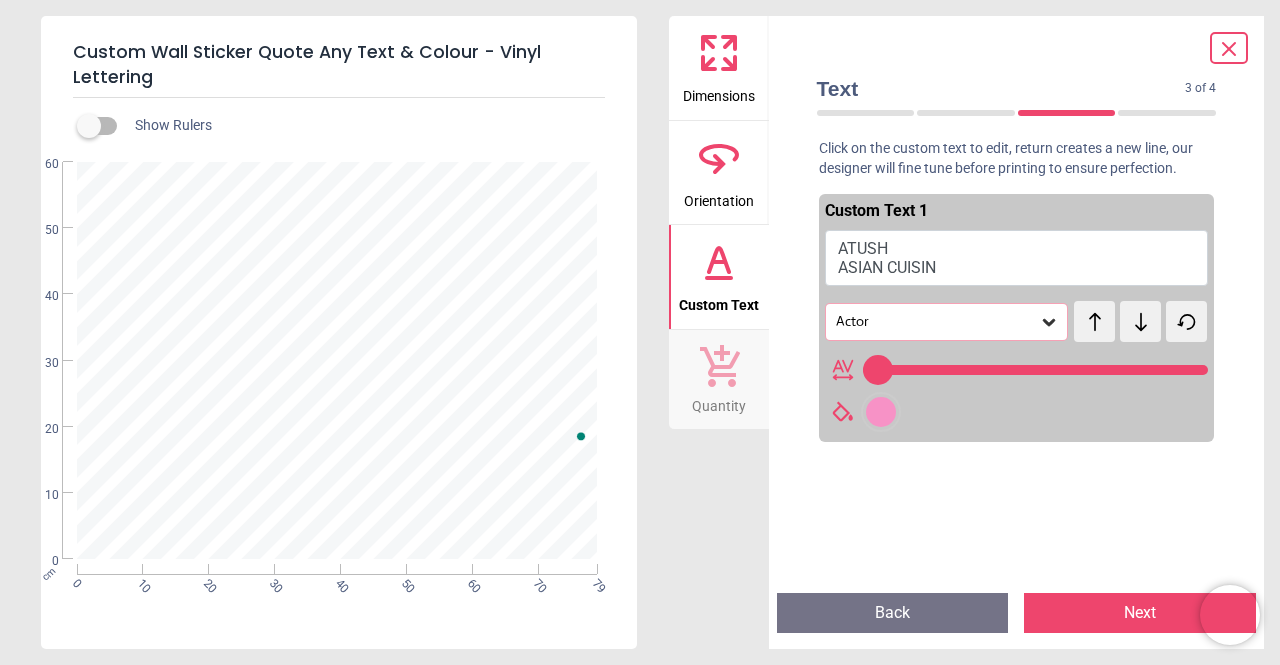 type on "**" 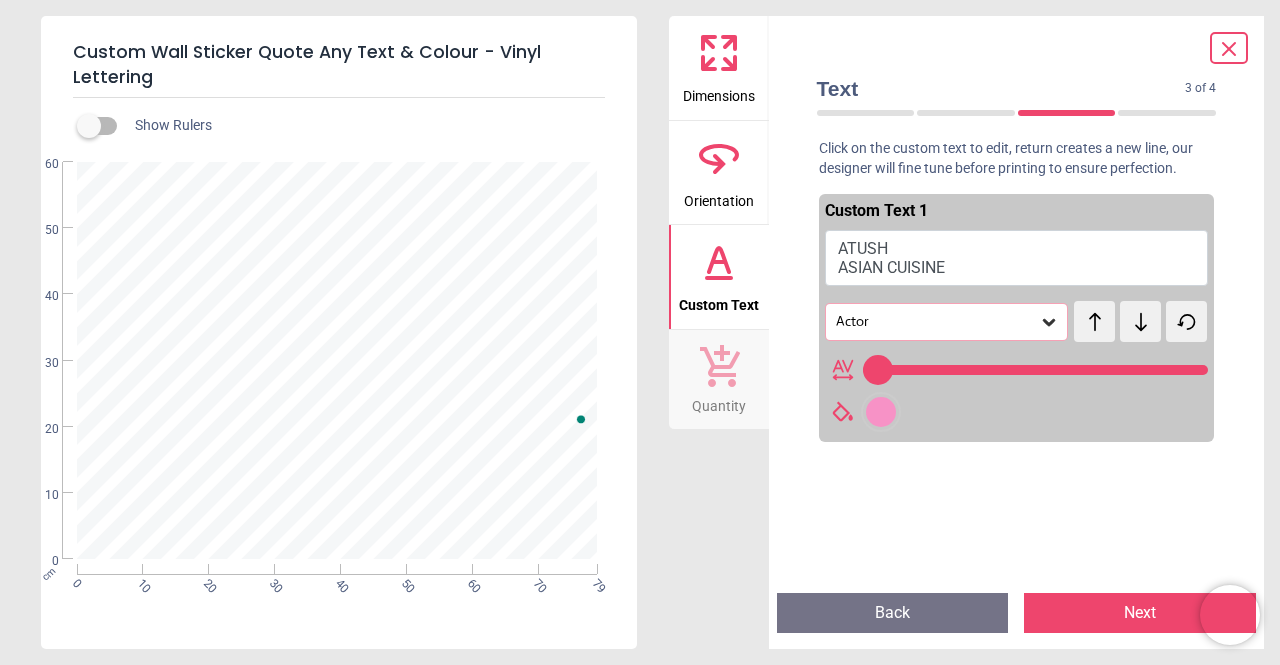 drag, startPoint x: 97, startPoint y: 389, endPoint x: 606, endPoint y: 394, distance: 509.02457 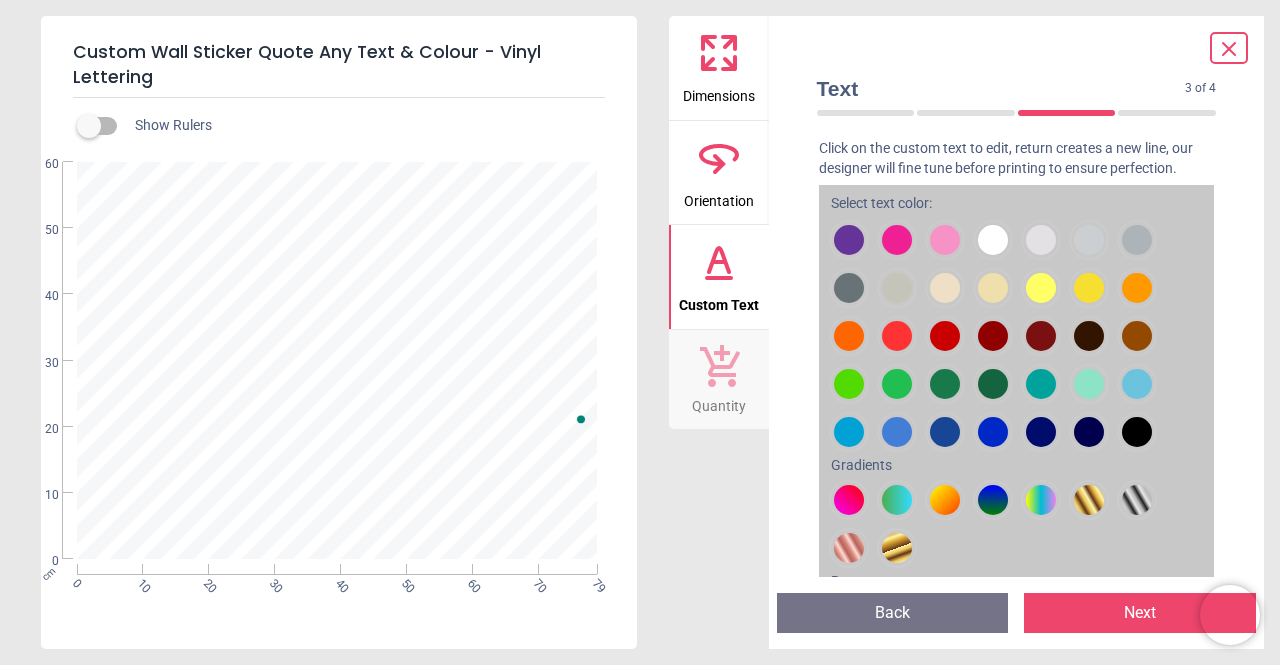 click at bounding box center (849, 240) 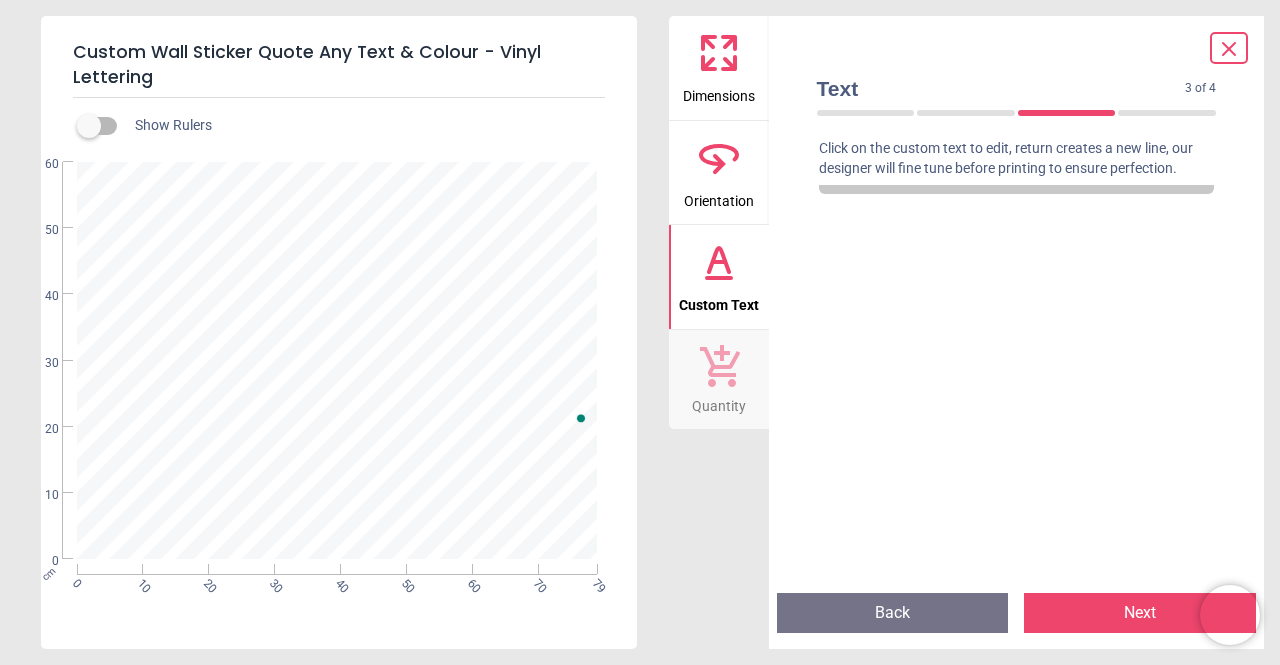 drag, startPoint x: 206, startPoint y: 306, endPoint x: 610, endPoint y: 425, distance: 421.1615 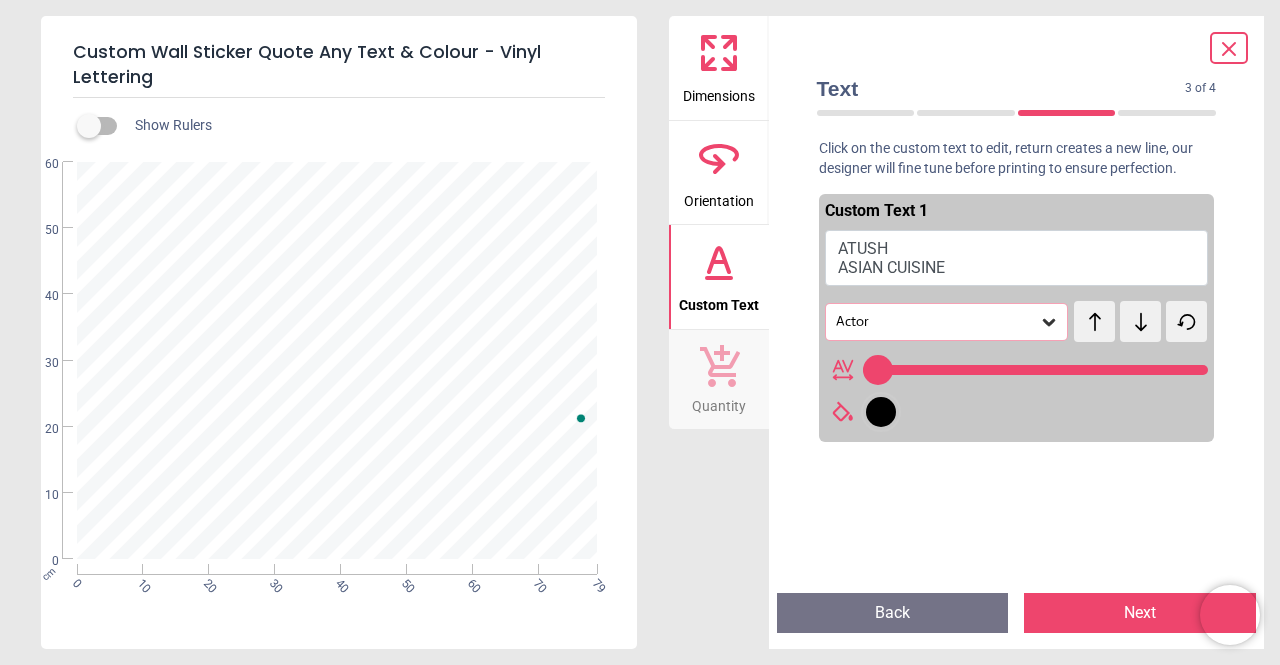 drag, startPoint x: 95, startPoint y: 395, endPoint x: 589, endPoint y: 377, distance: 494.32782 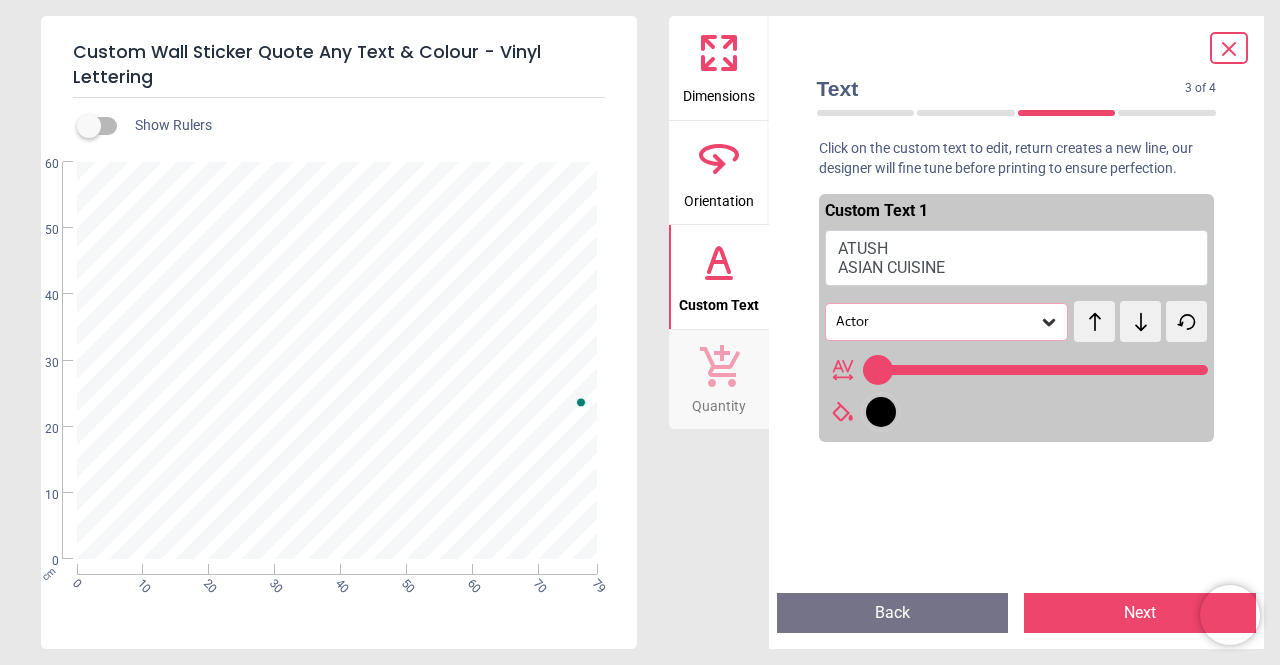 drag, startPoint x: 1182, startPoint y: 365, endPoint x: 1142, endPoint y: 369, distance: 40.1995 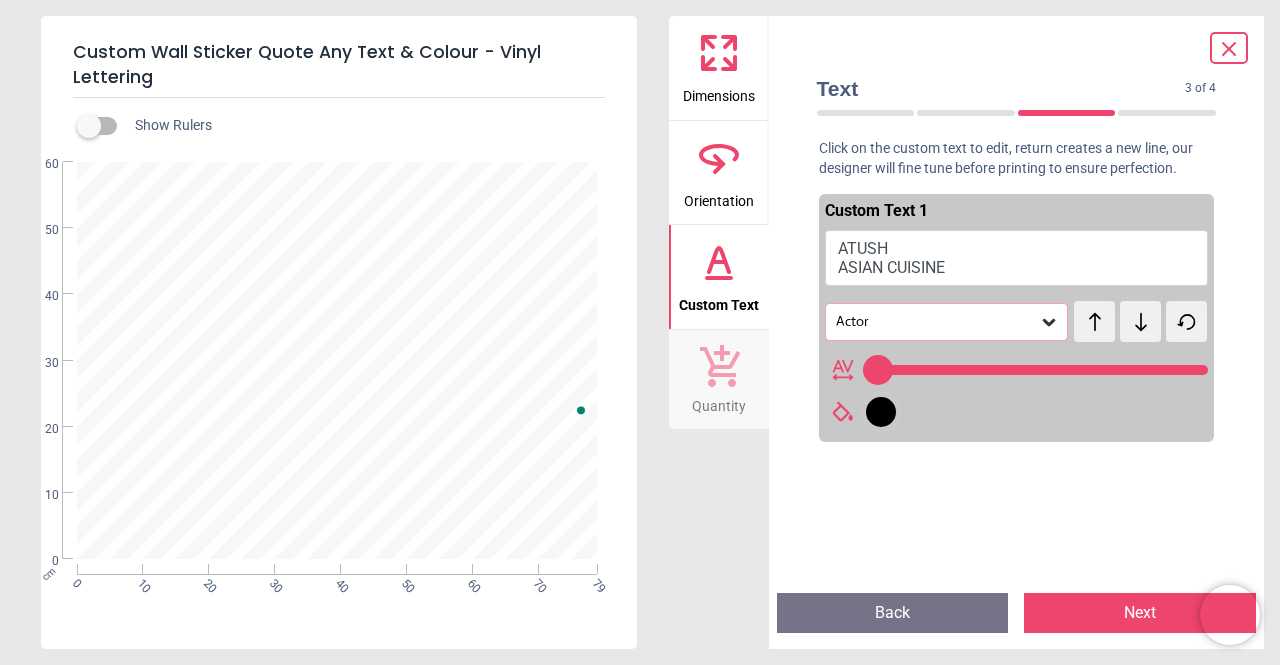 click on "**********" at bounding box center (338, 360) 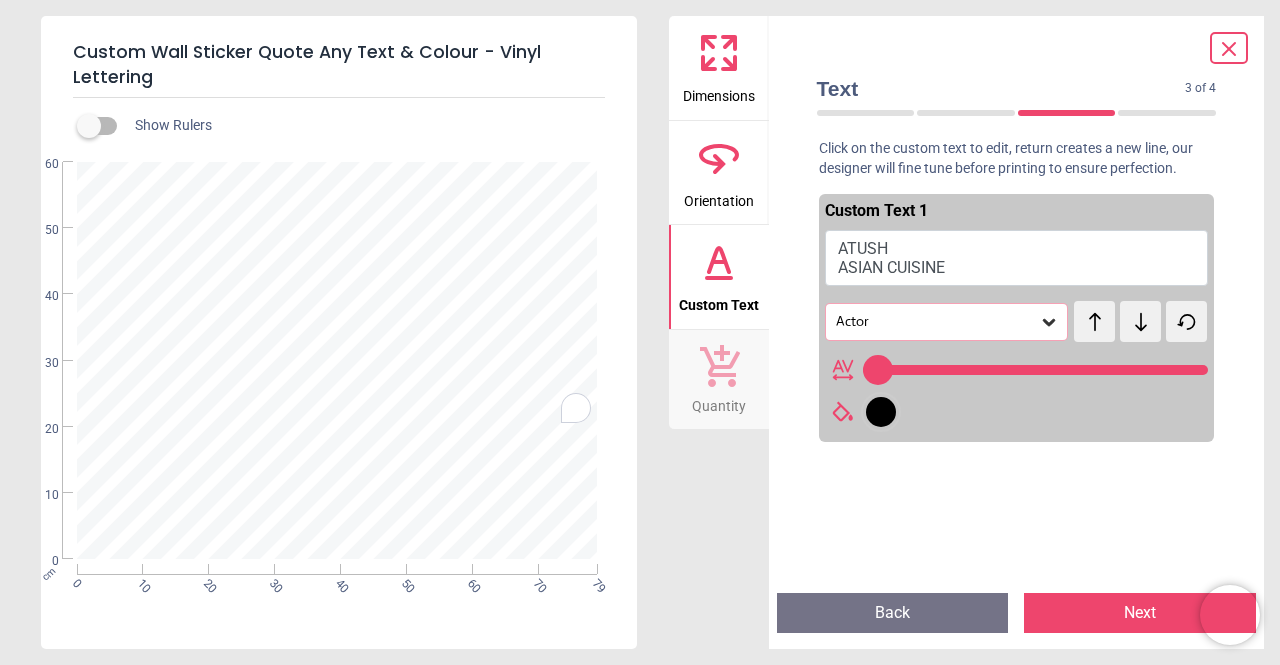 click on "**********" at bounding box center (338, 360) 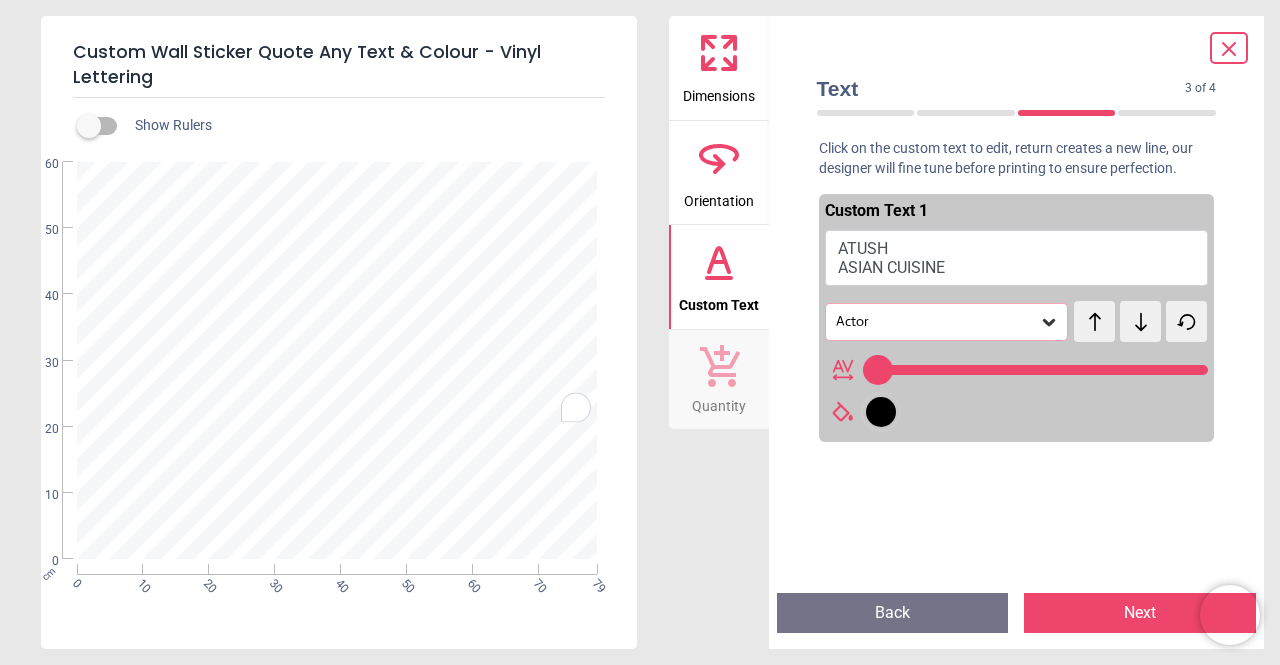 click on "Text 3   of   4 3   of  5 Click on the custom text to edit, return creates a new line, our designer will fine tune before printing to ensure perfection.   Custom Text 1 ATUSH
ASIAN CUISINE Actor test test Preview Back Next Next" at bounding box center (1017, 332) 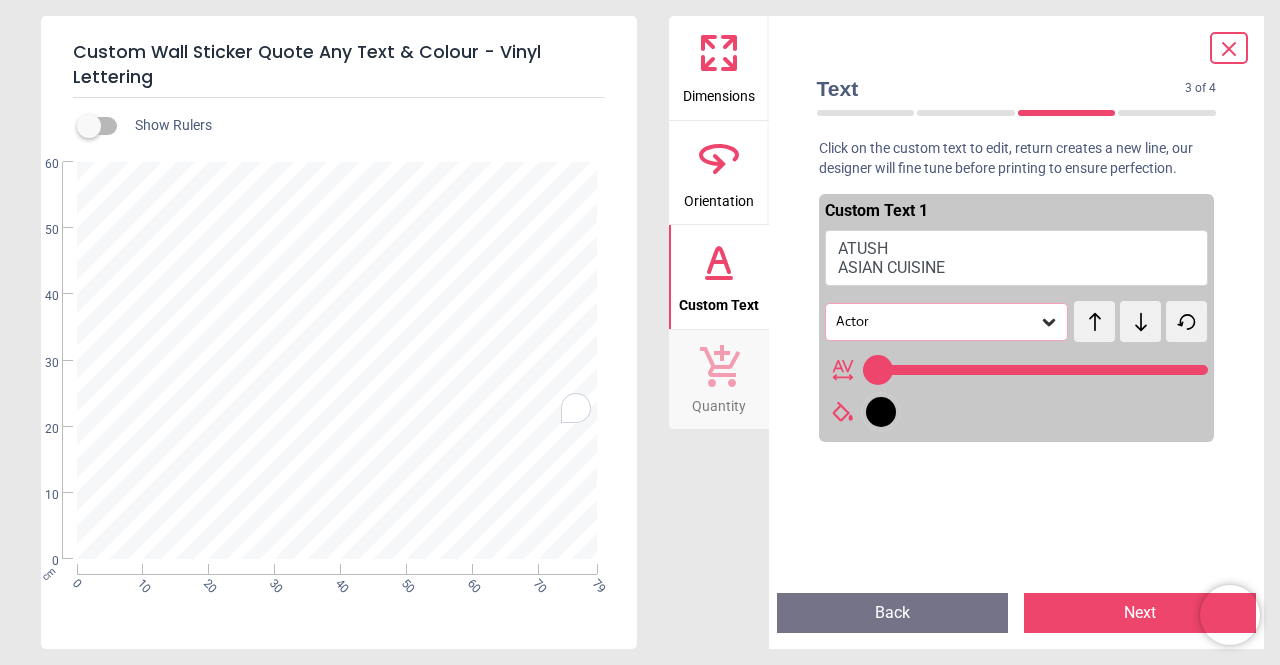 click on "test" at bounding box center [1104, 310] 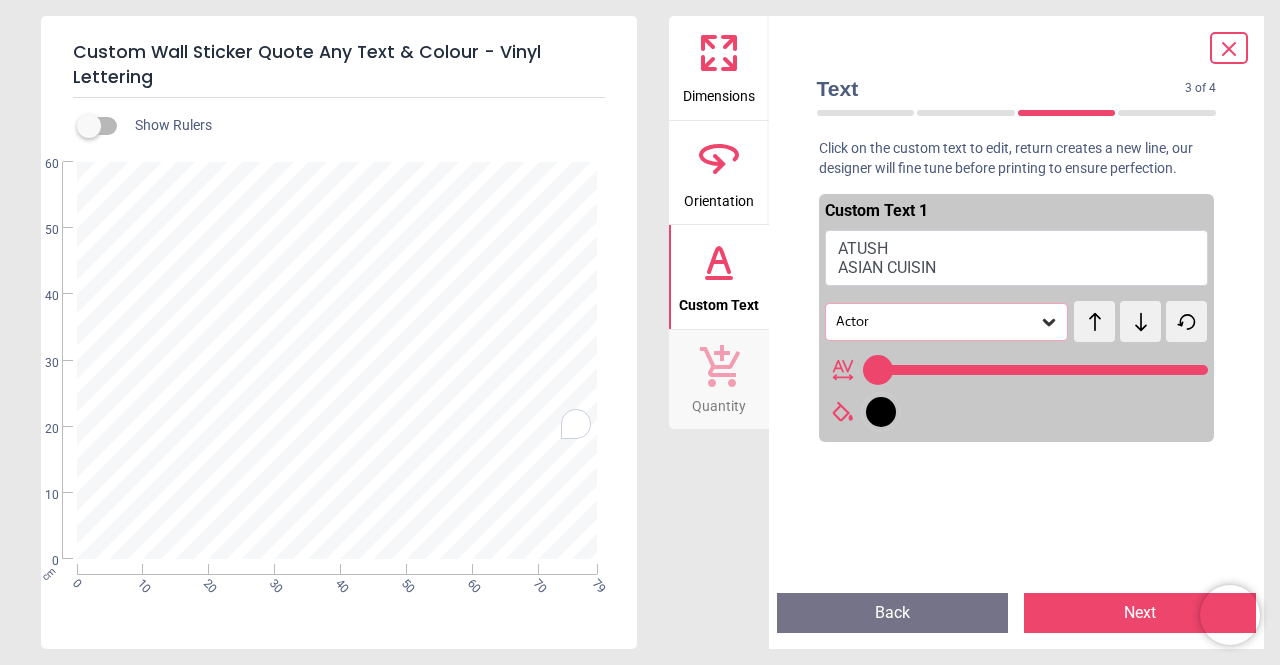 type on "**********" 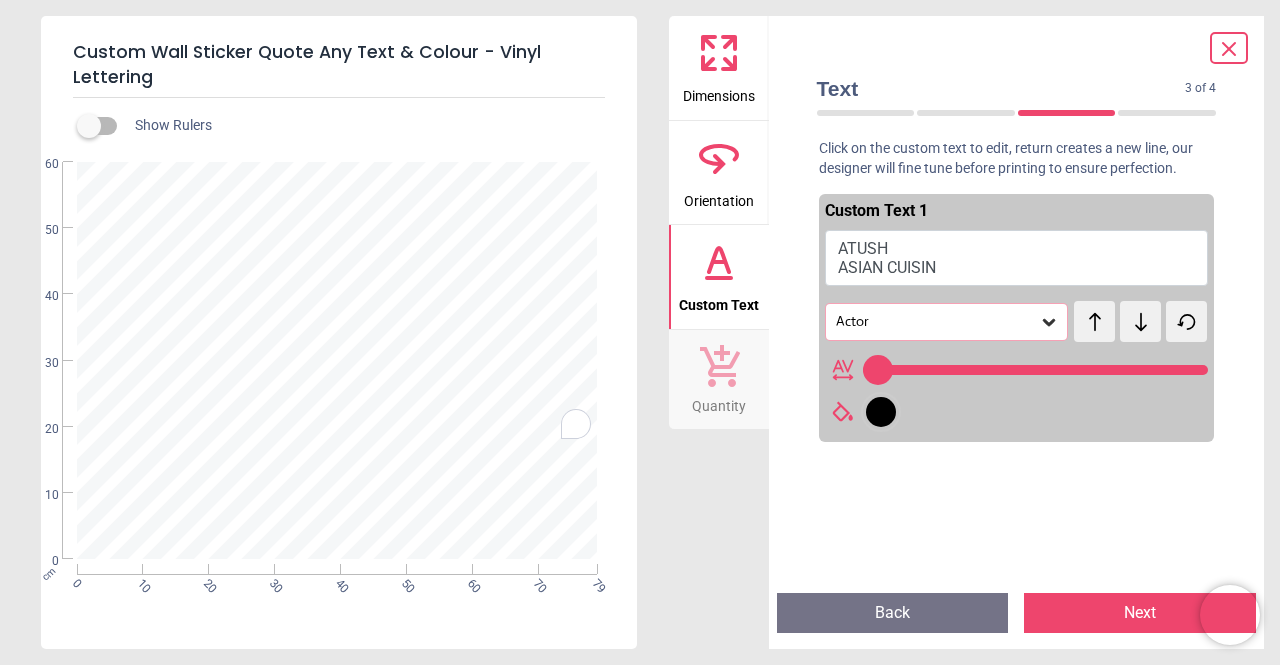 type on "**" 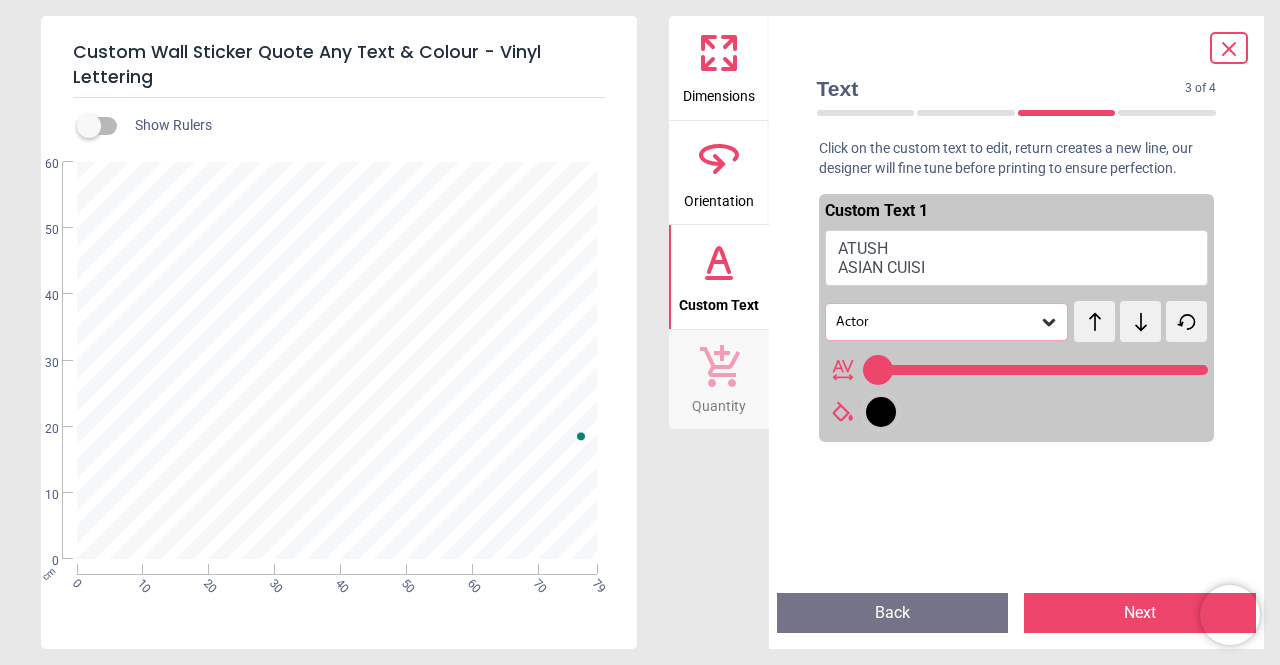 type on "**********" 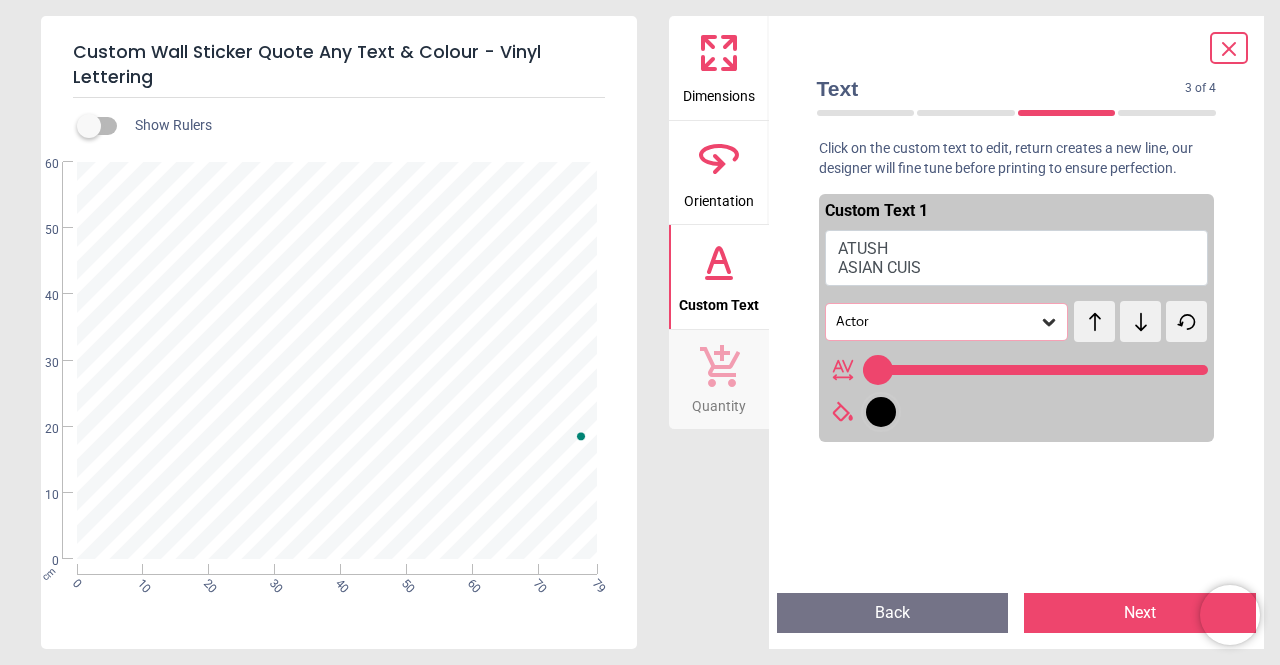 type on "**" 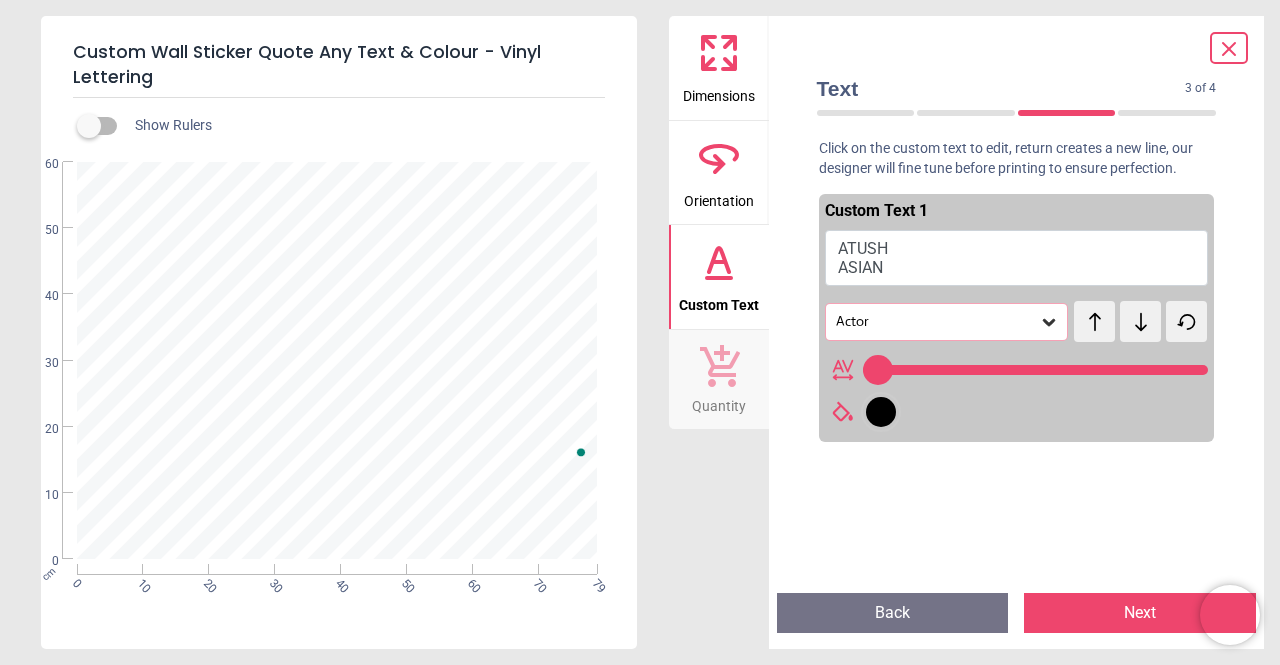 type on "****" 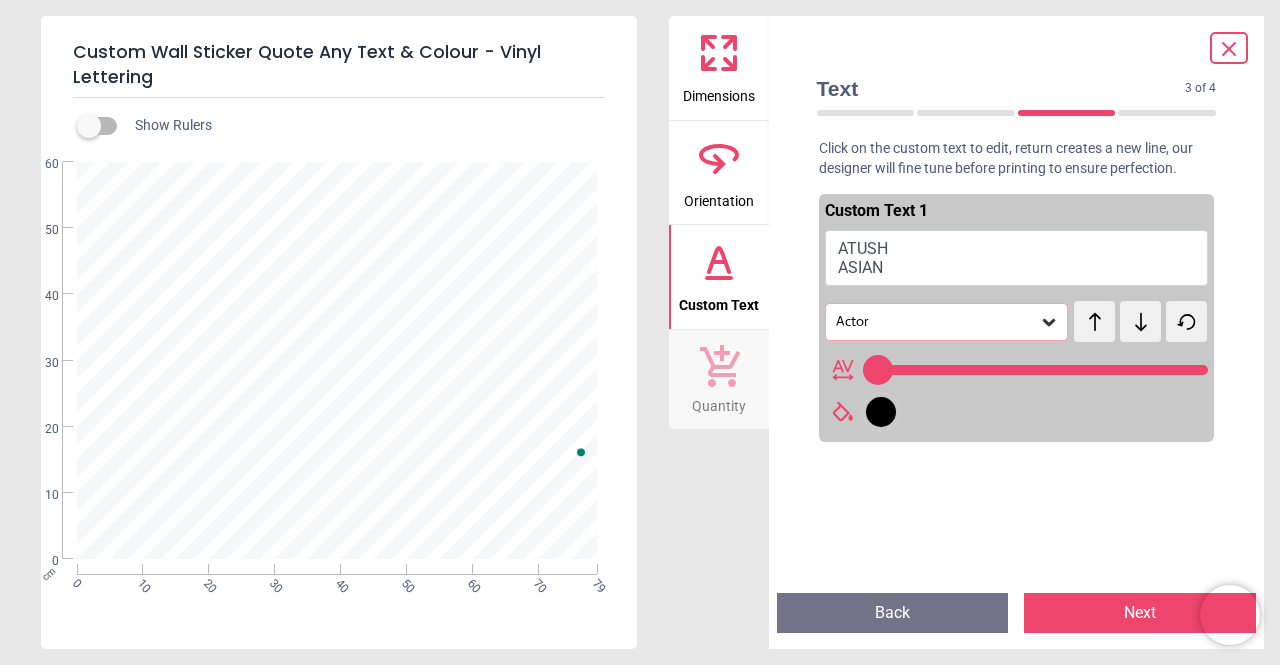 type on "*" 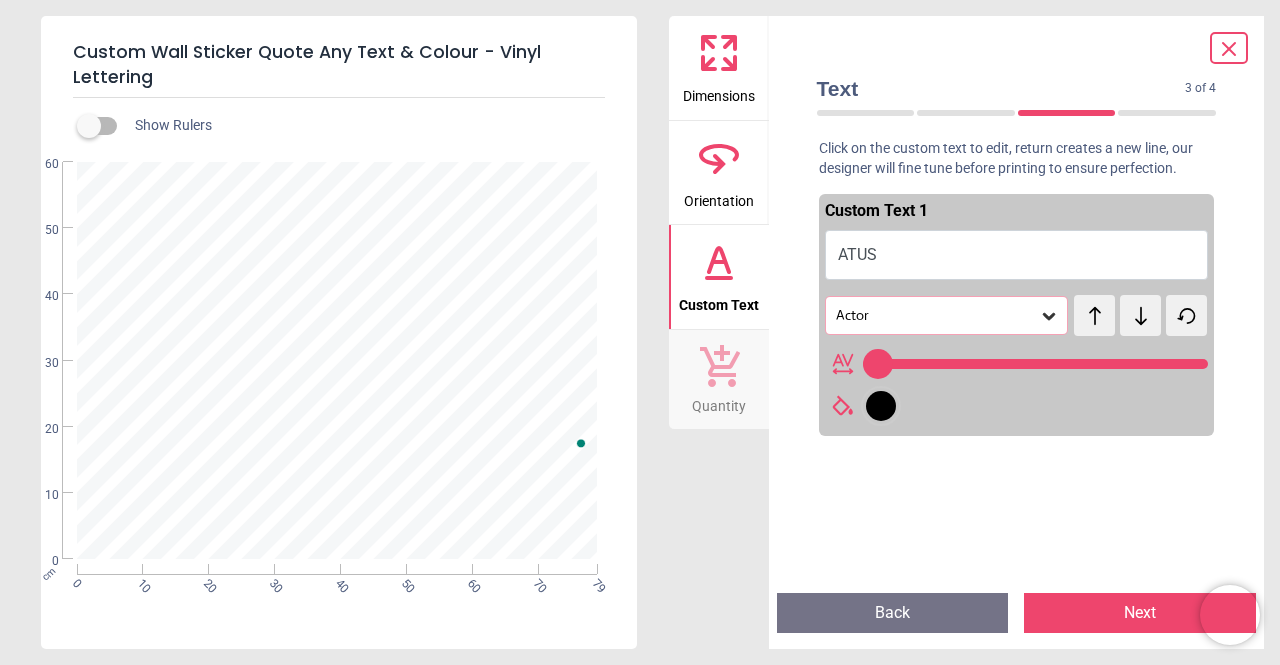 type on "***" 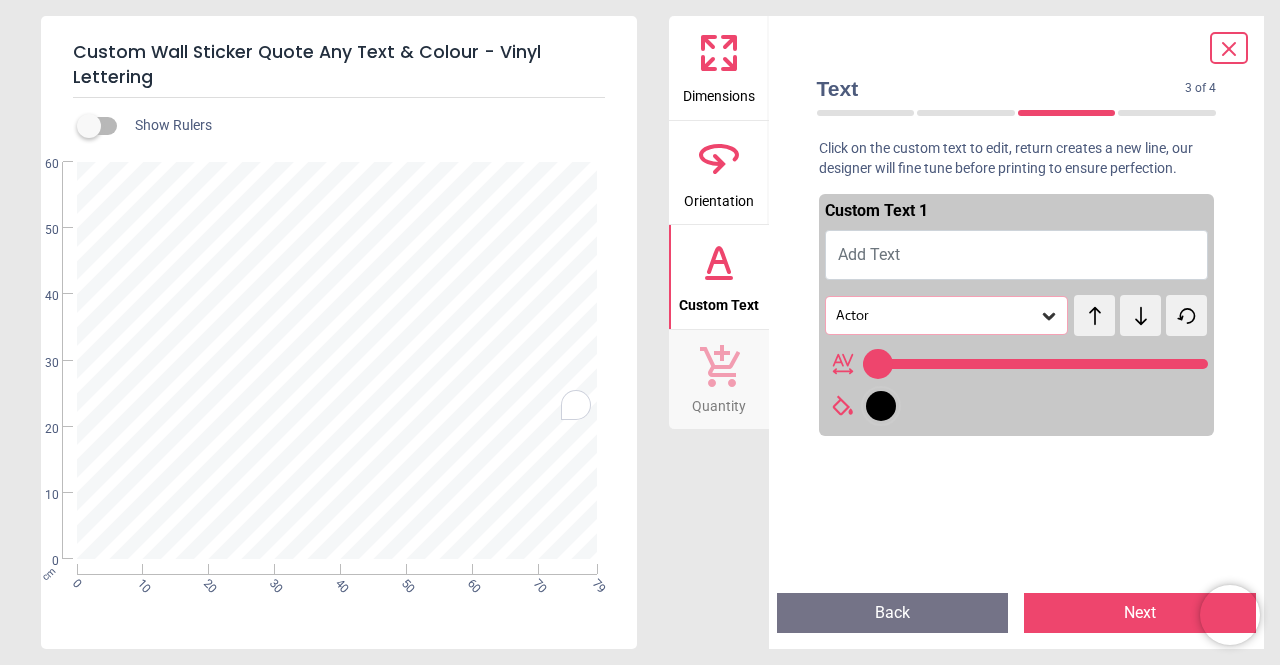 type on "*" 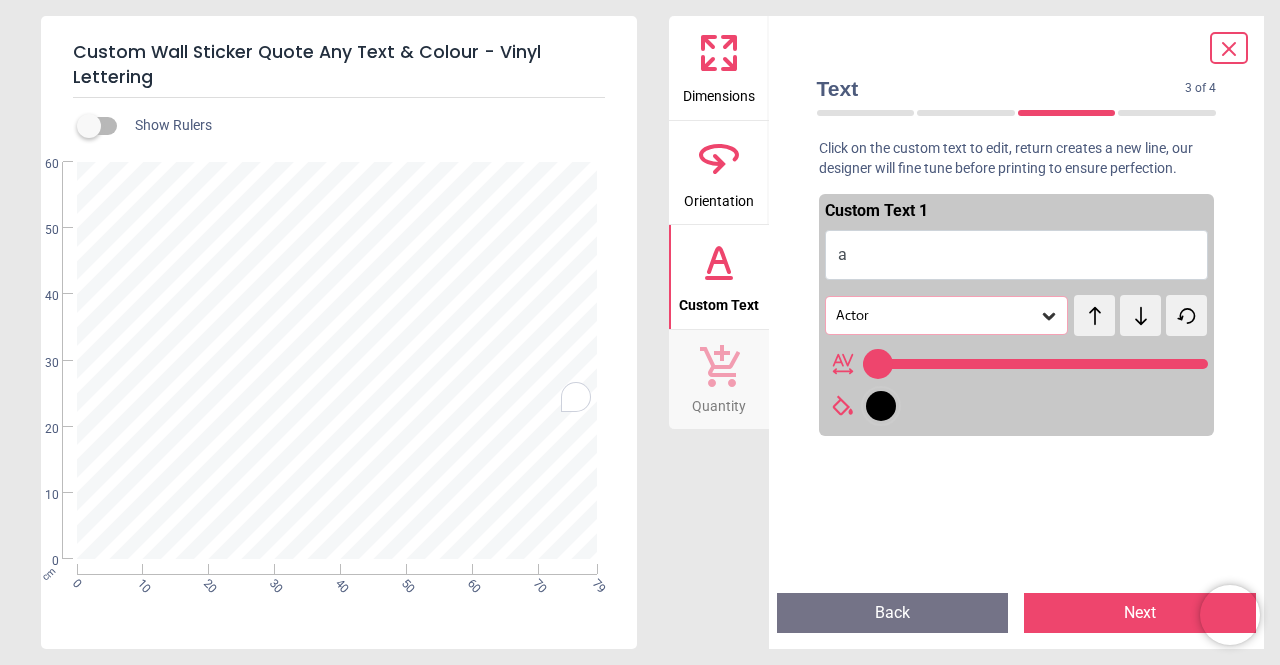 type on "**" 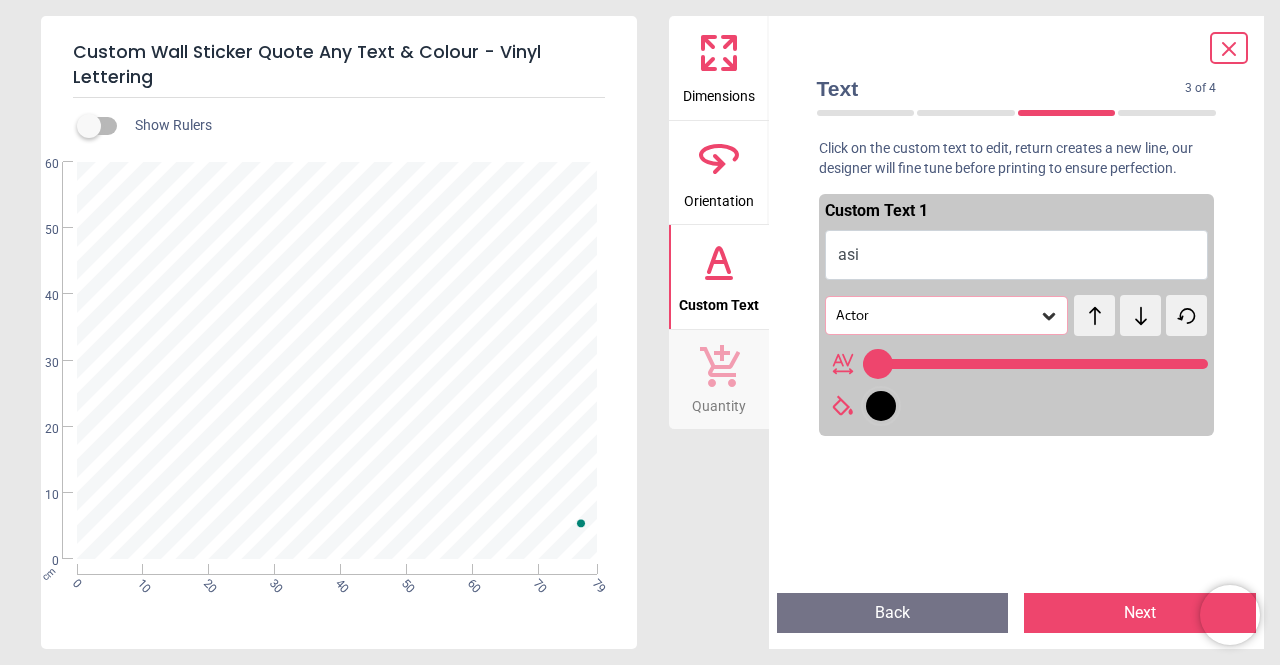 type on "*" 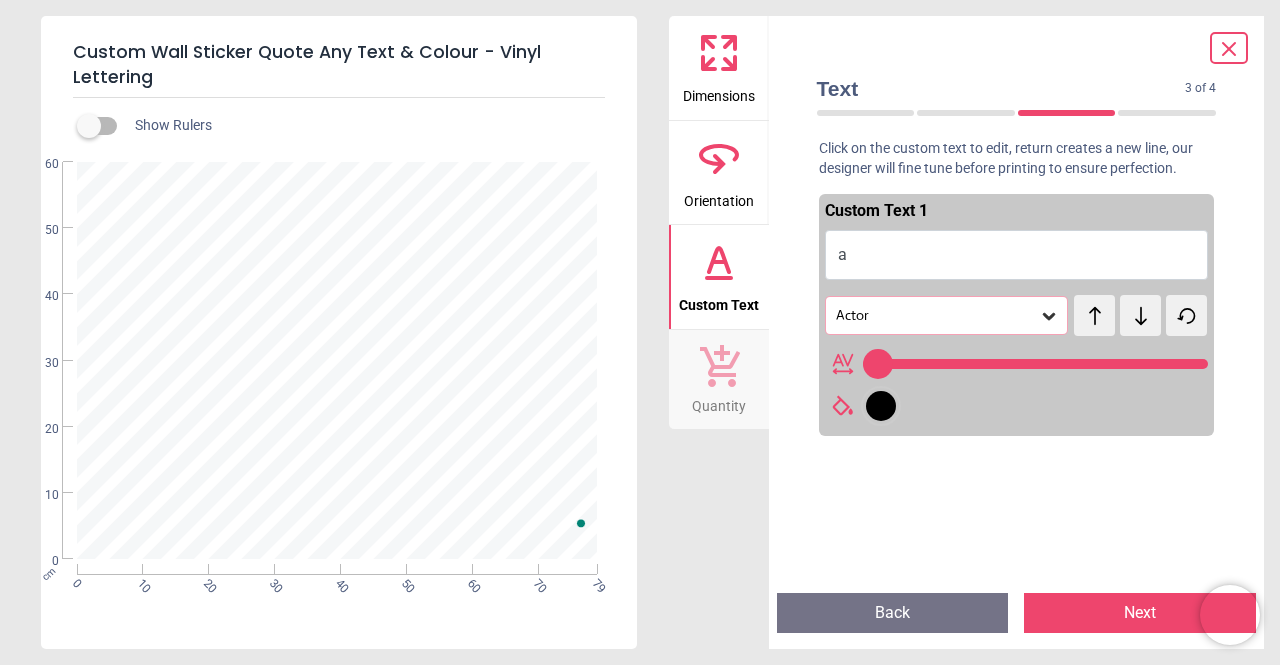 type 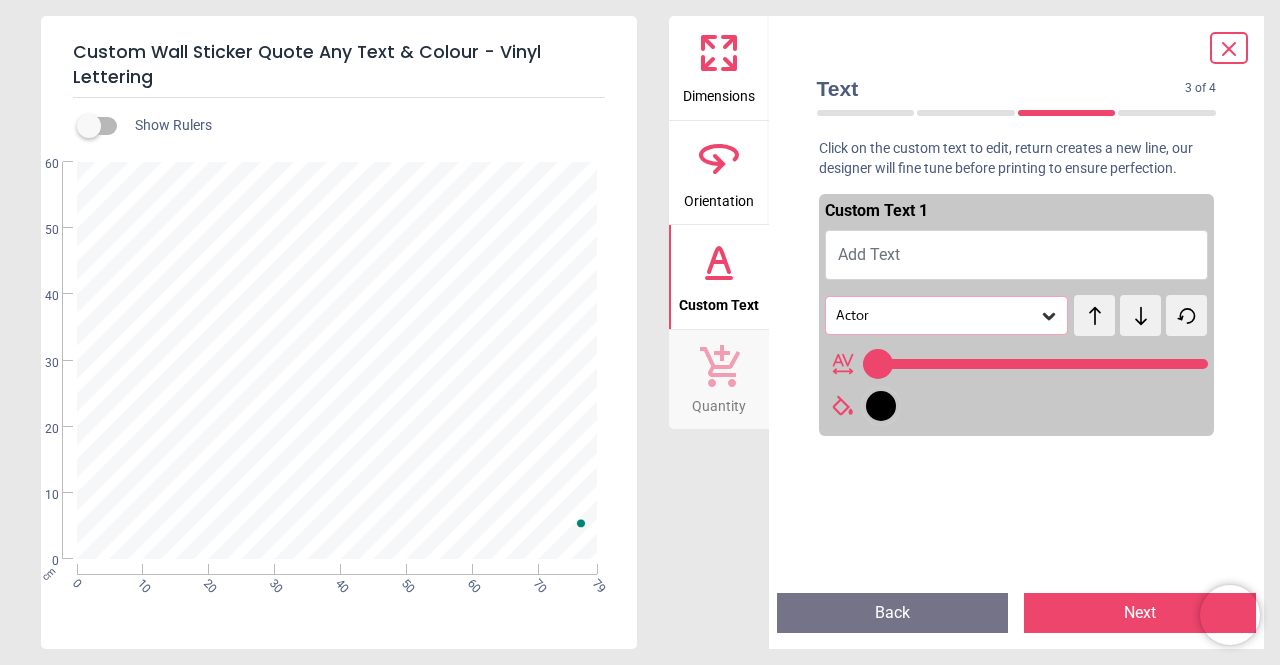 type on "***" 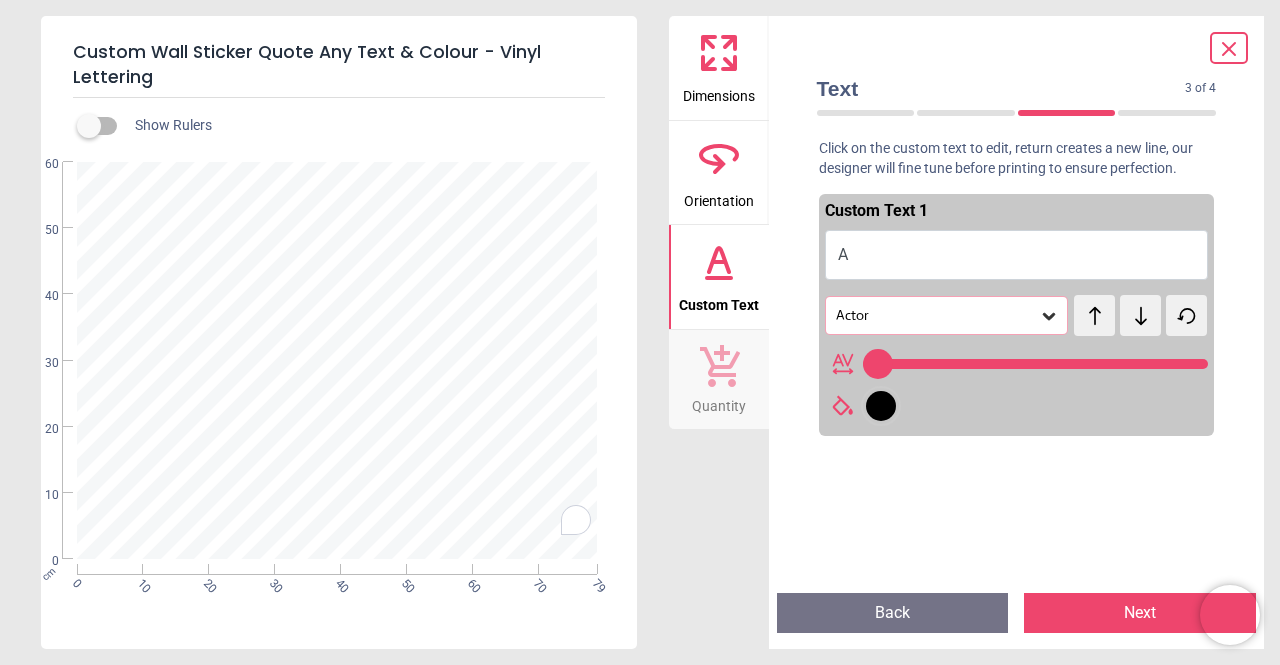 type on "**" 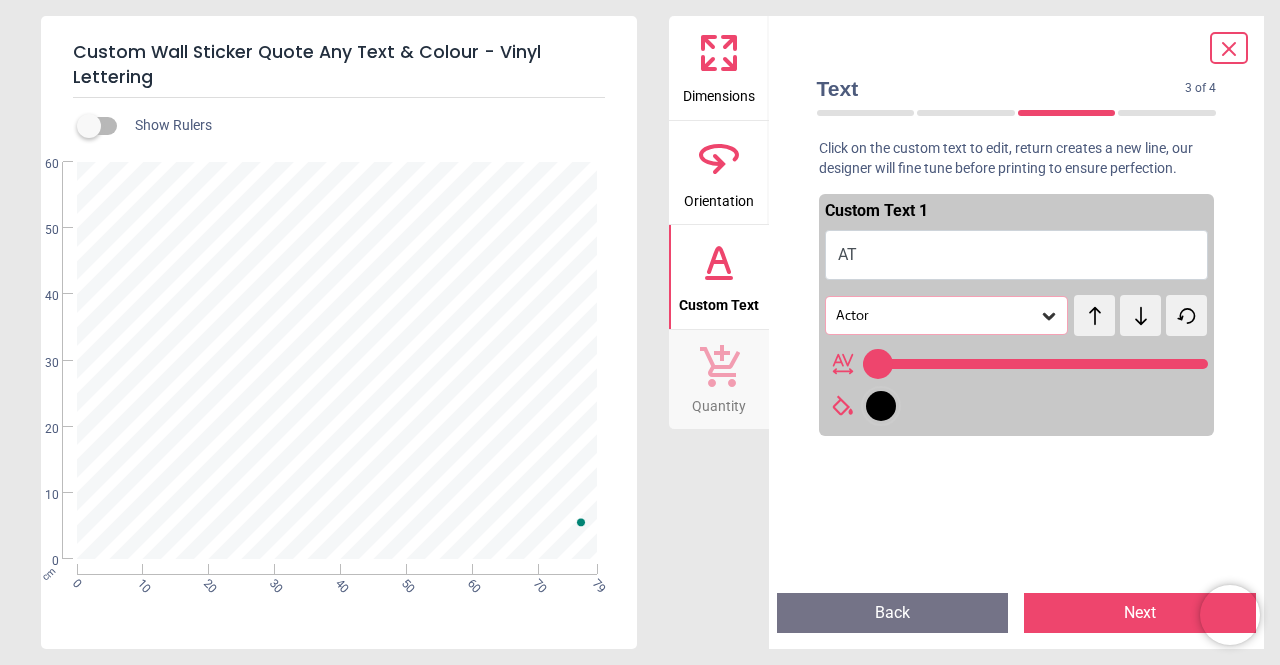 type on "***" 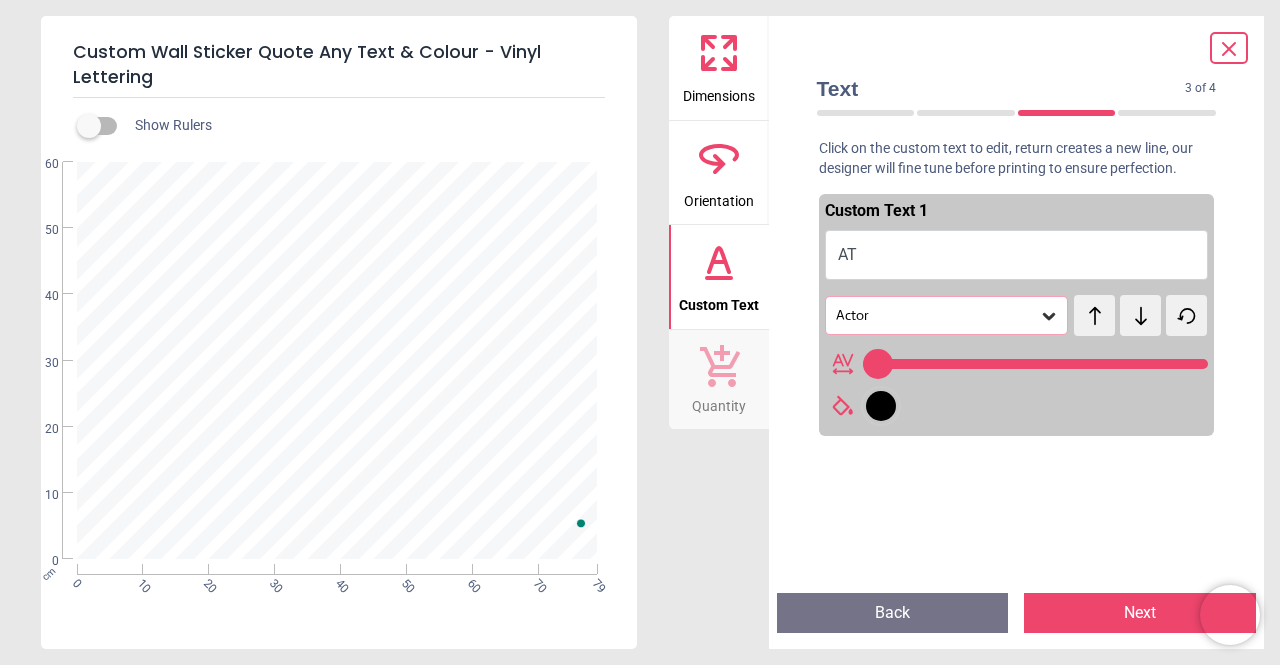 type on "***" 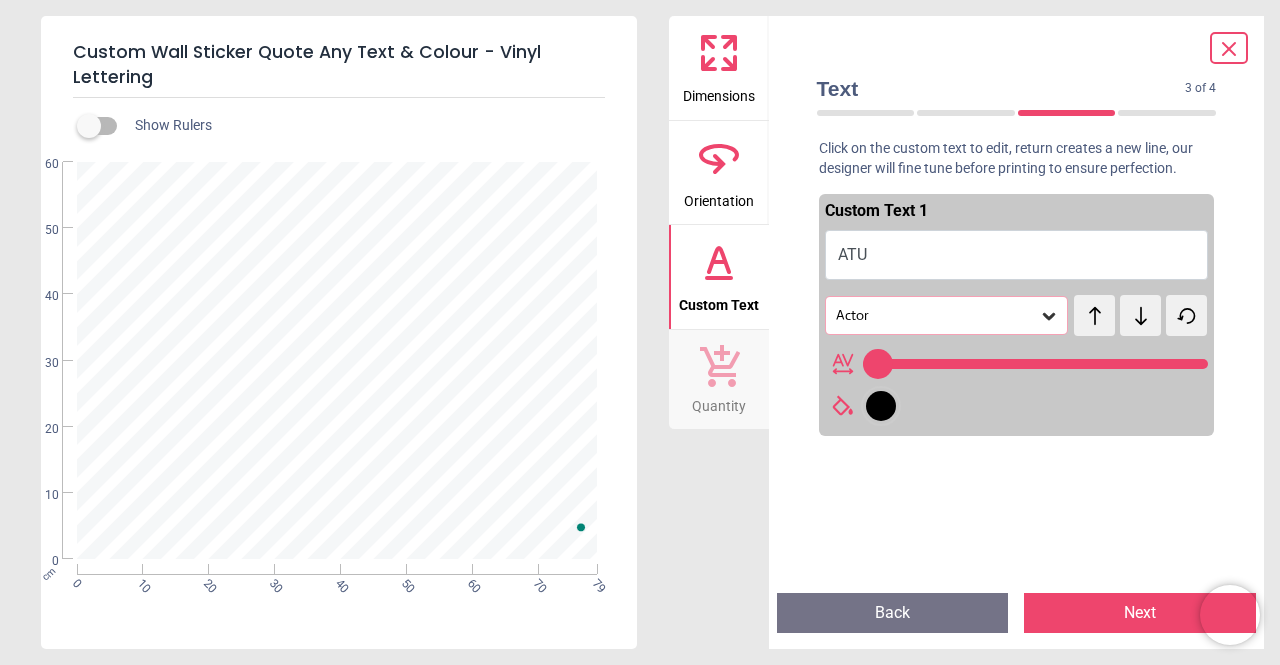 type on "*****" 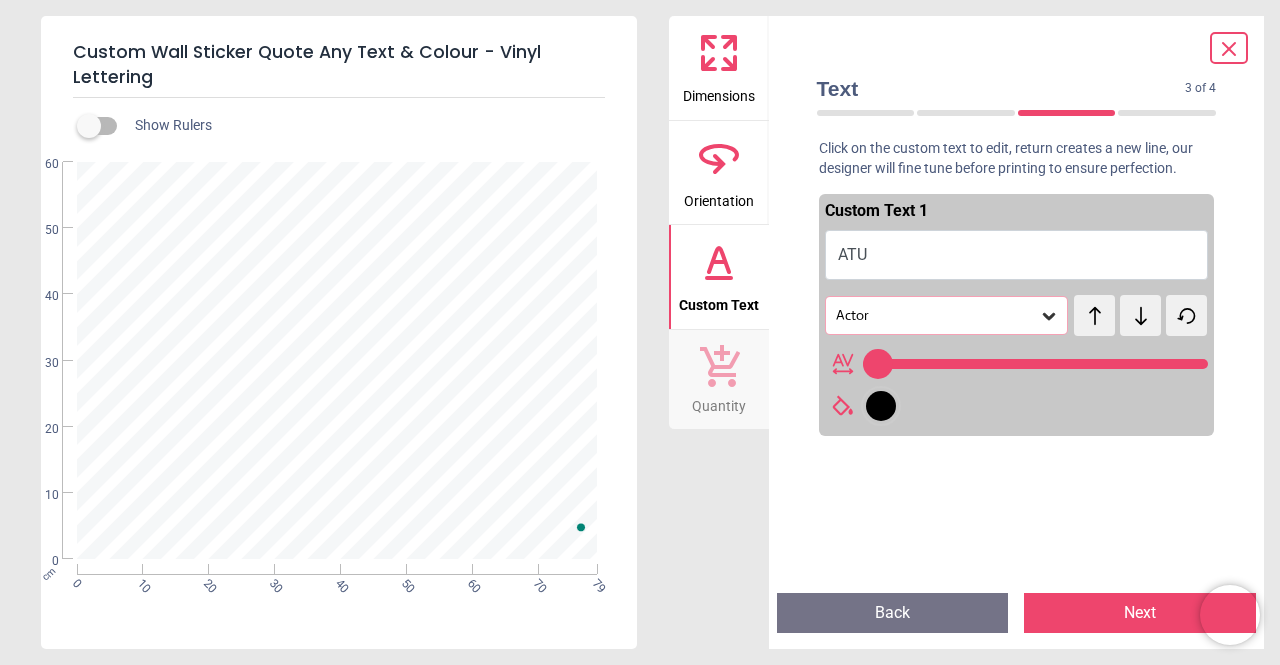 type on "***" 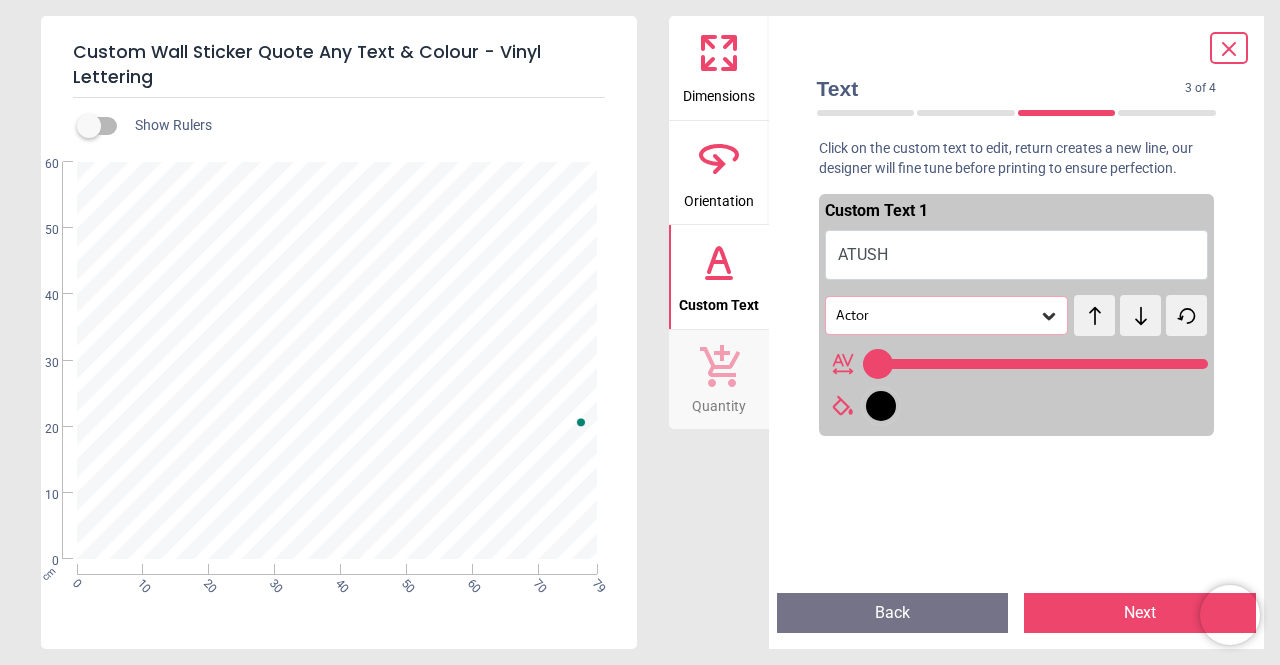 type on "*****" 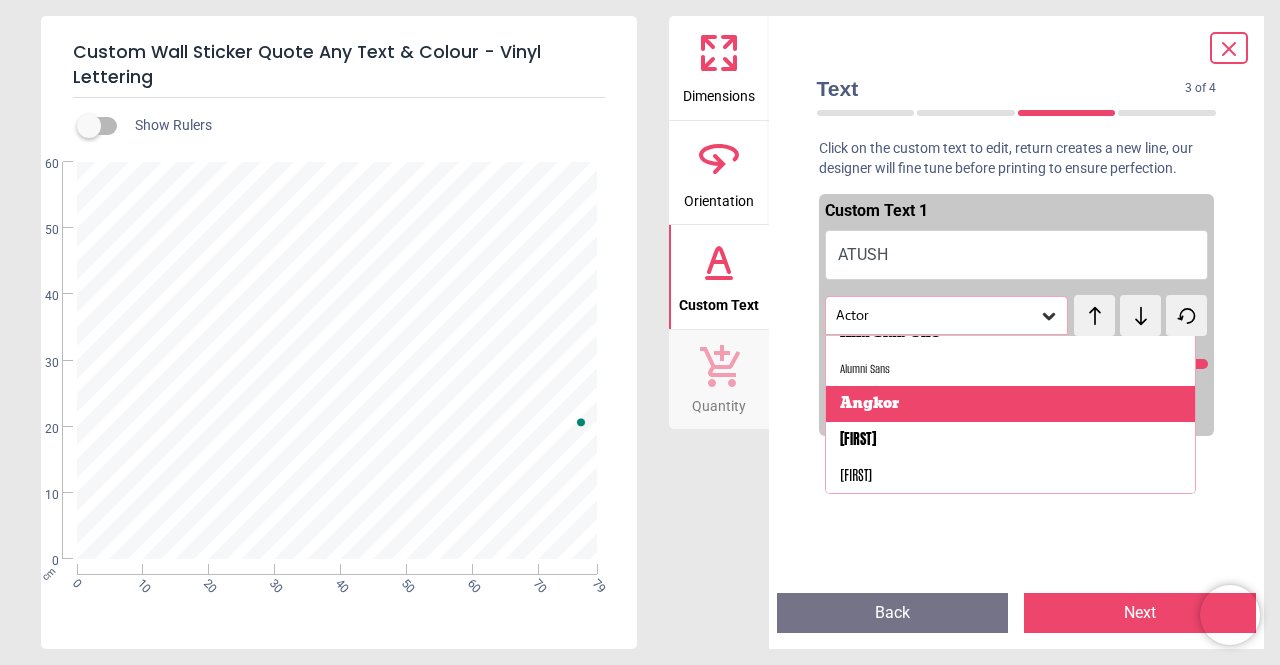 click on "Angkor" at bounding box center (869, 404) 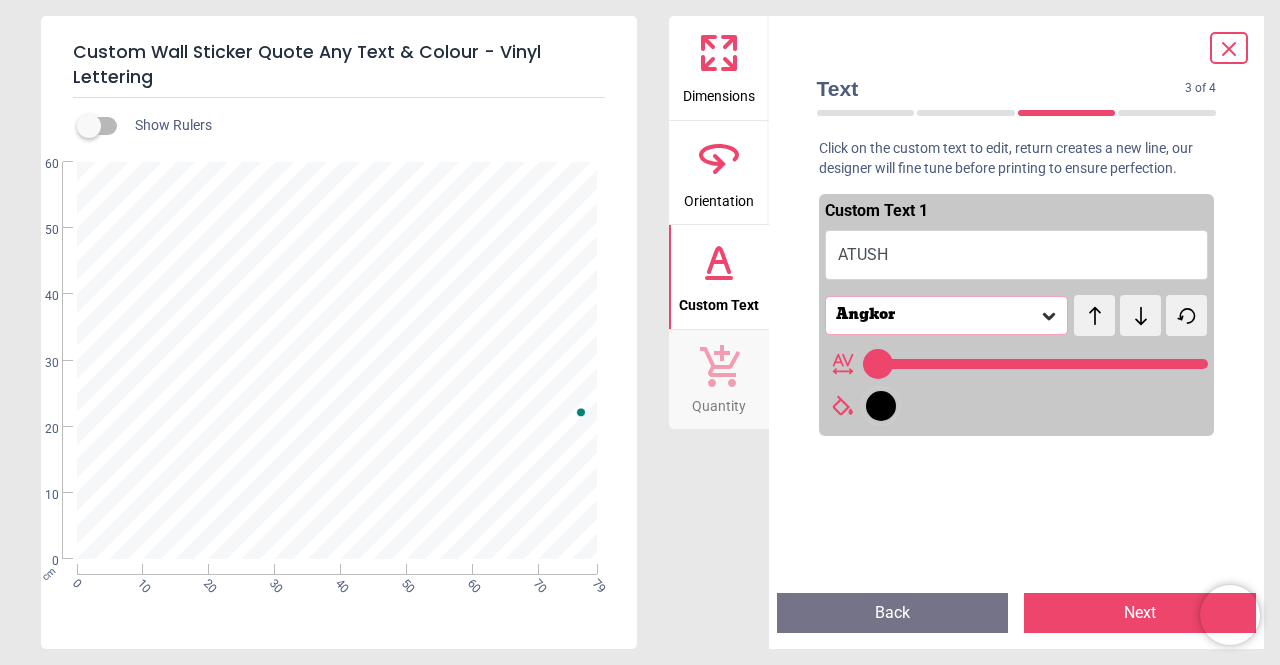 click on "ATUSH" at bounding box center (1017, 255) 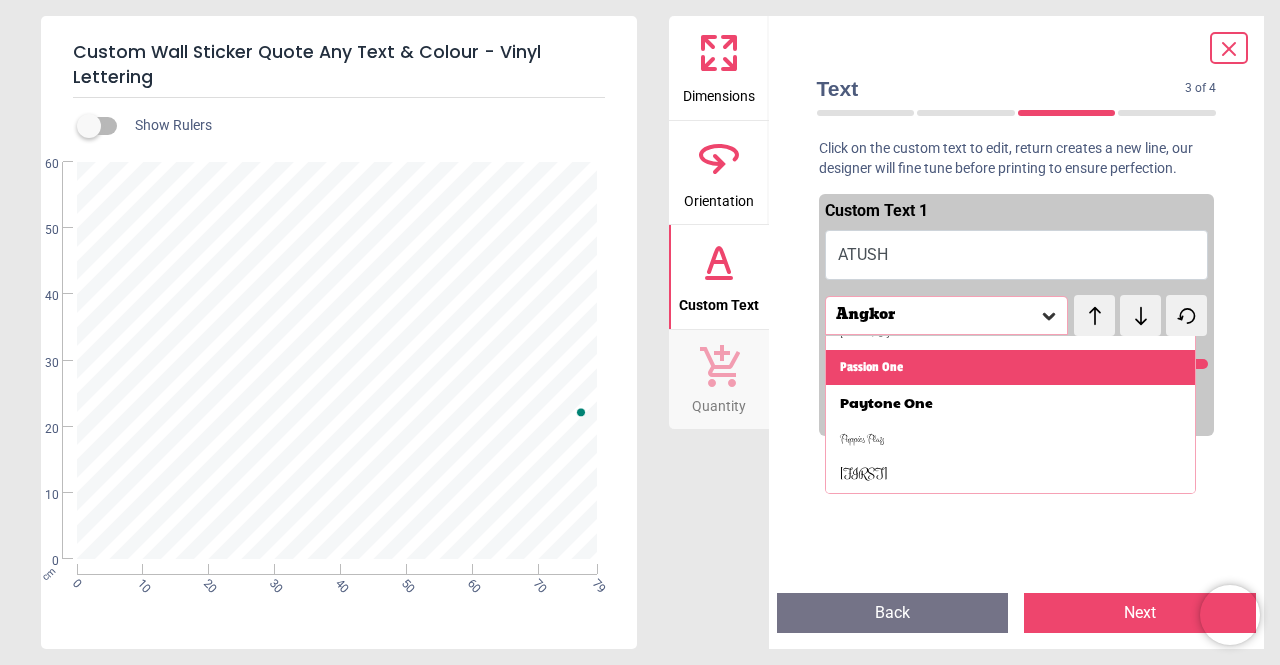 click on "Passion One" at bounding box center [1011, 368] 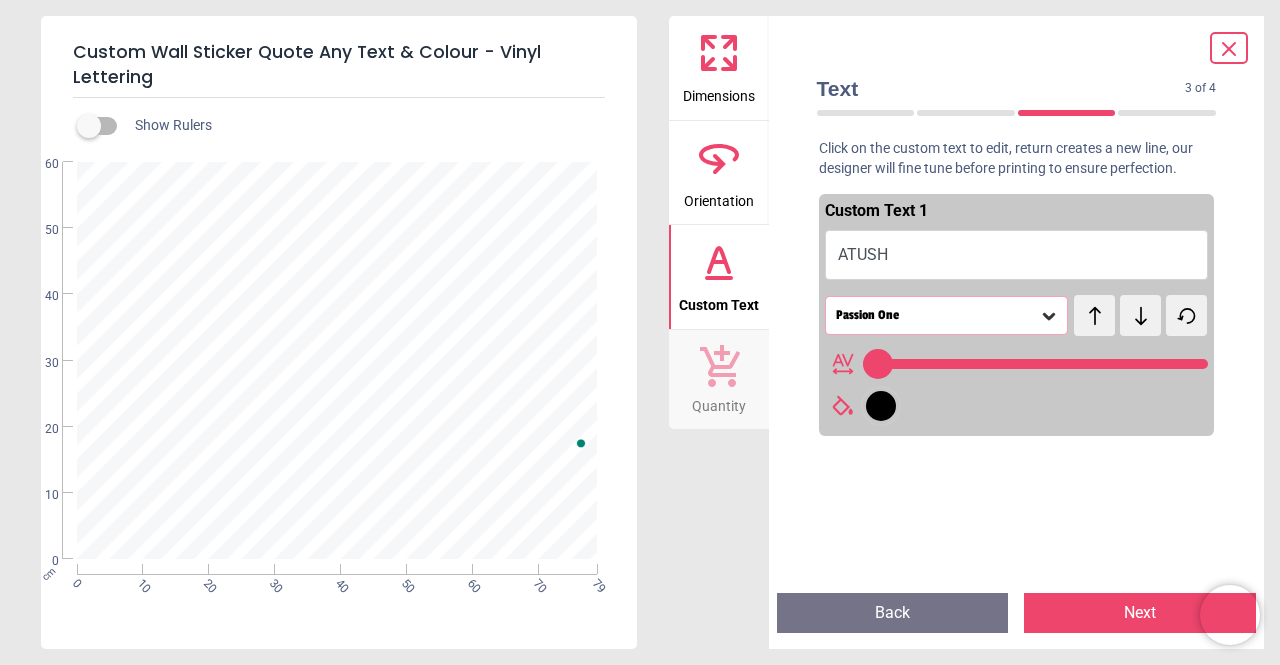 click on "Passion One" at bounding box center [937, 315] 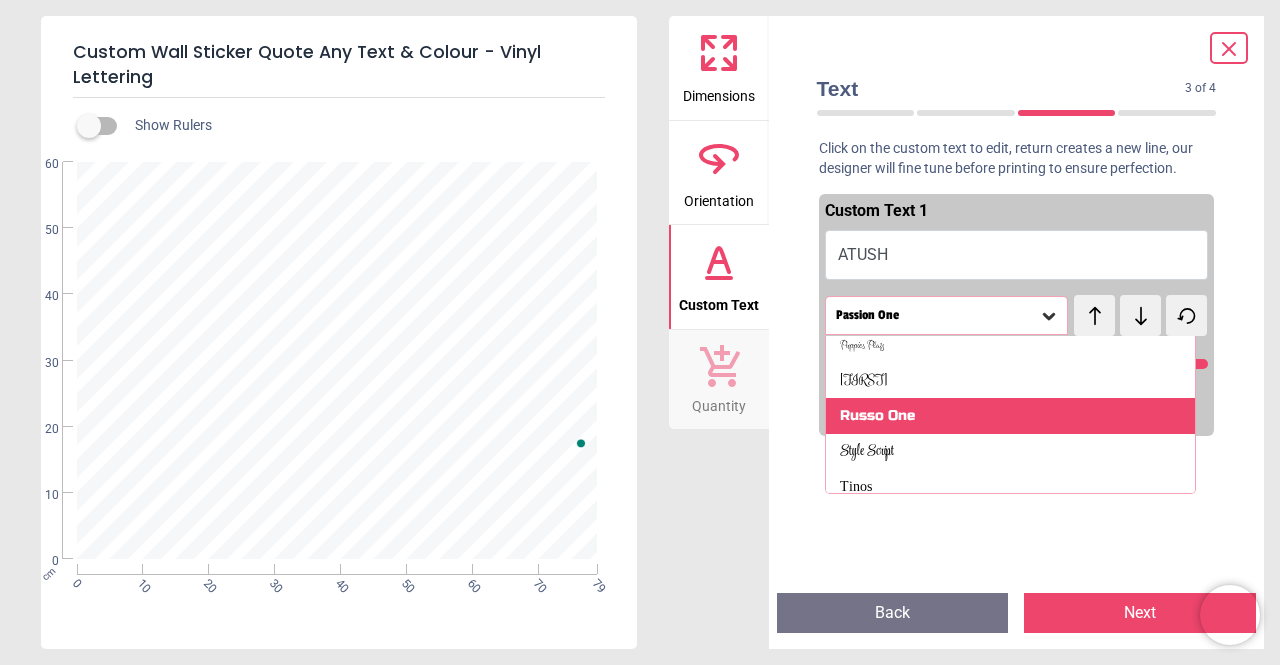 click on "Russo One" at bounding box center [877, 416] 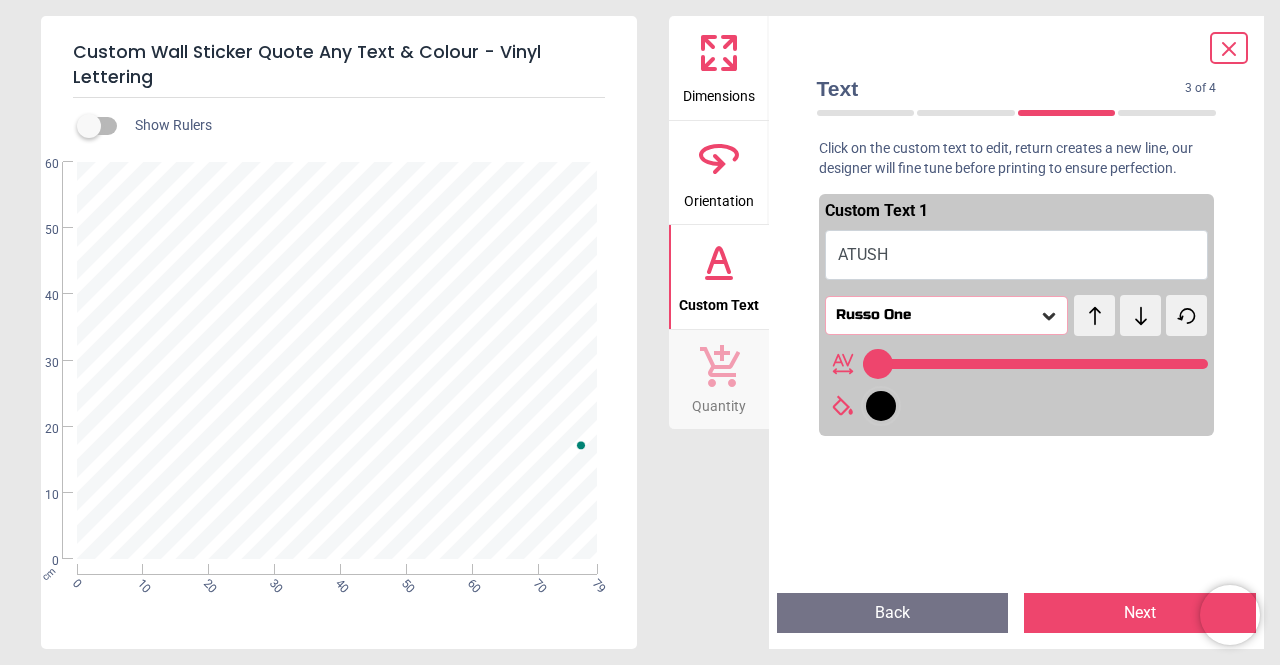 type on "***" 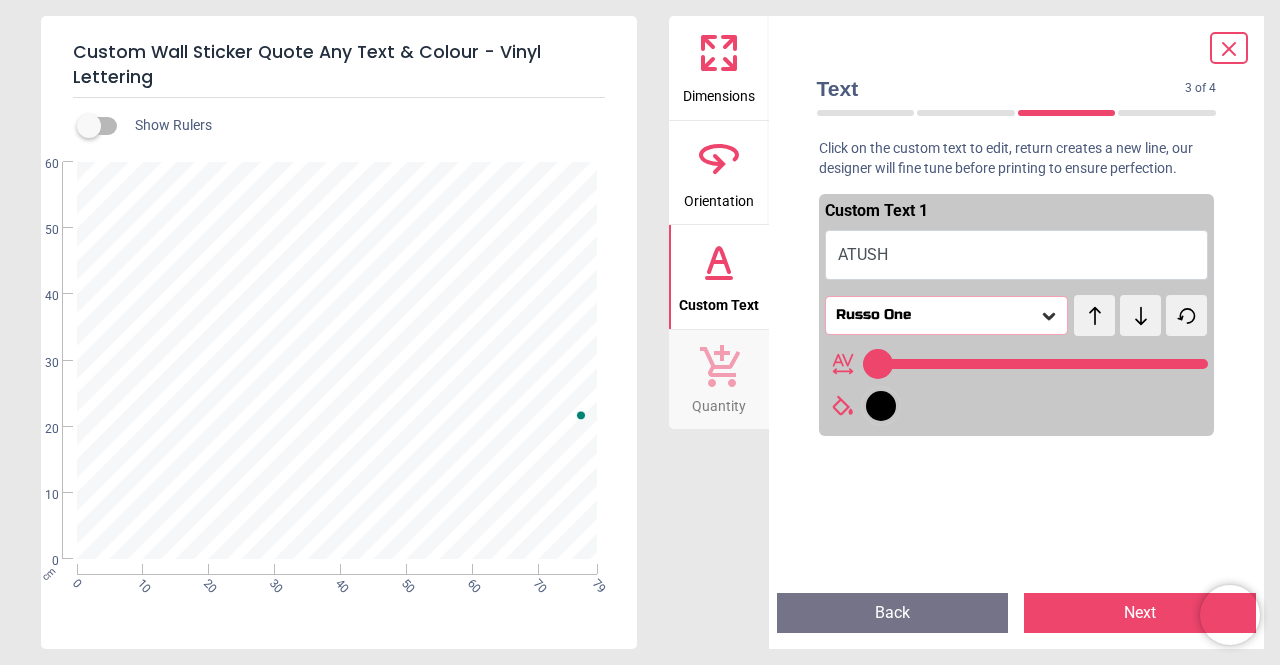 click on "Russo One" at bounding box center (947, 315) 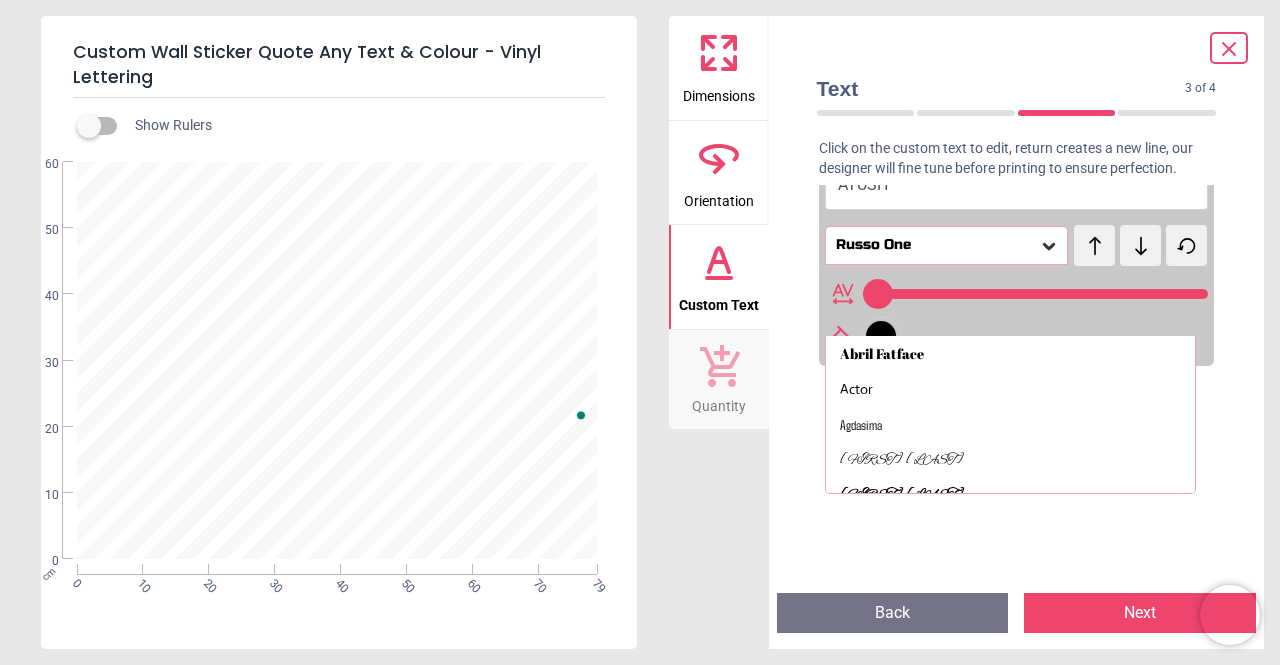 click on "*****" at bounding box center (338, 358) 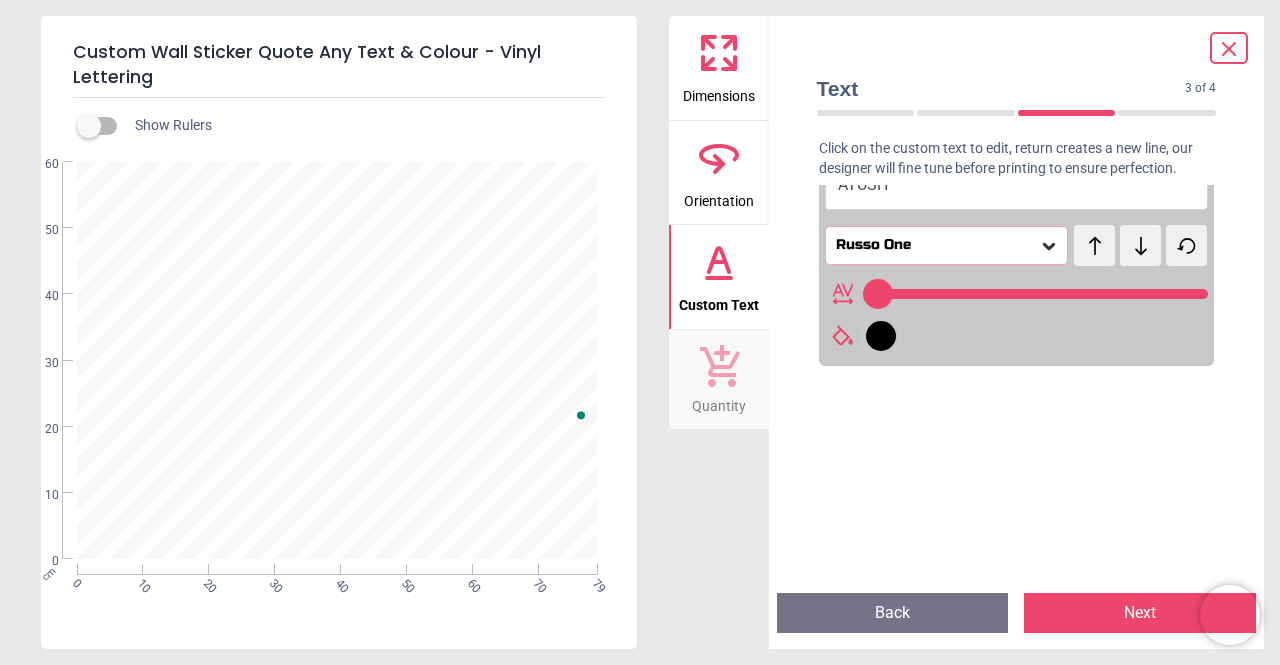 click 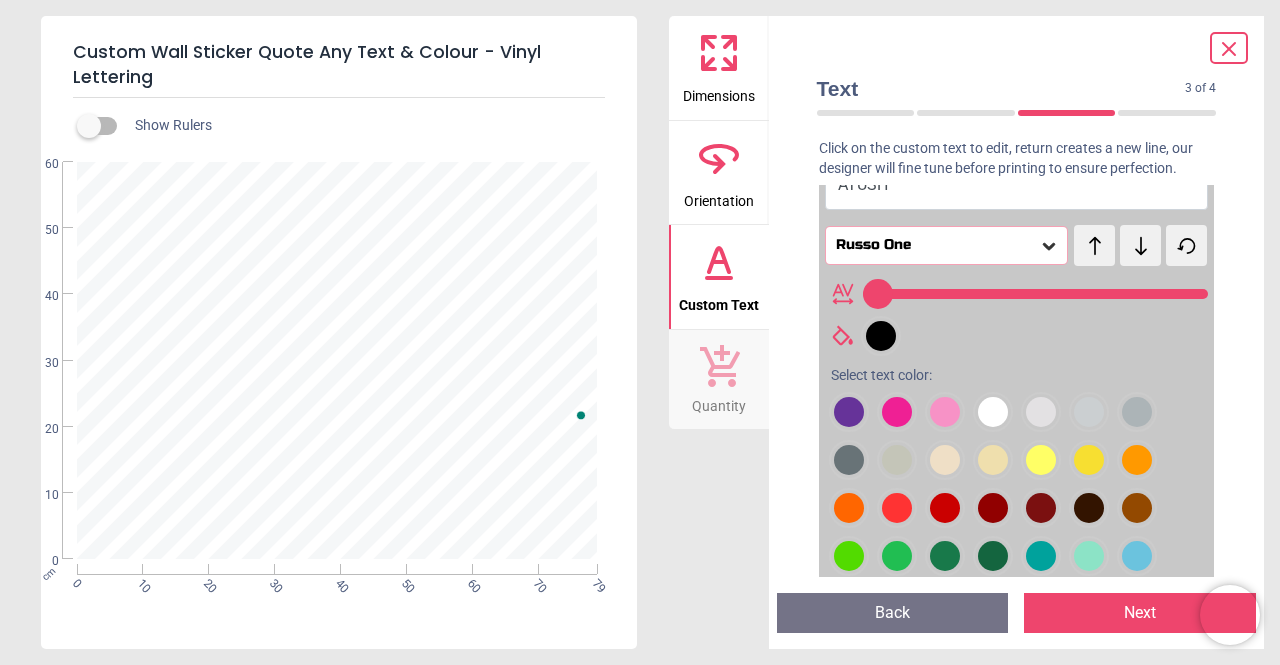 scroll, scrollTop: 114, scrollLeft: 0, axis: vertical 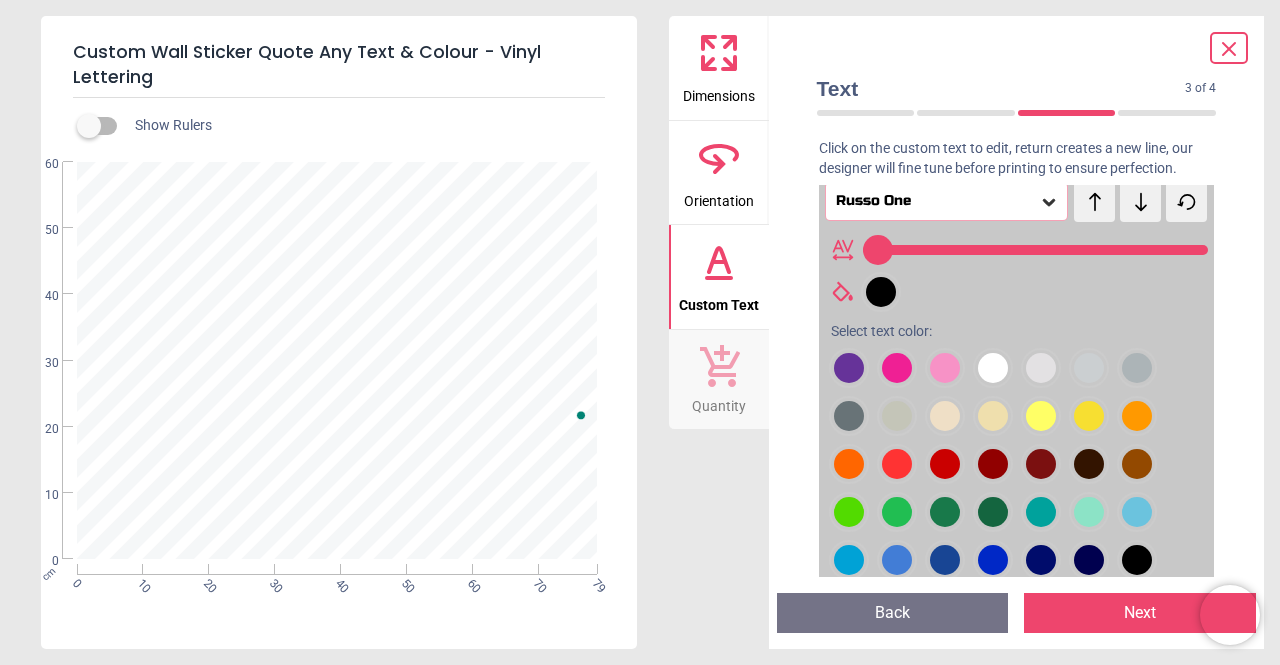 click at bounding box center (849, 368) 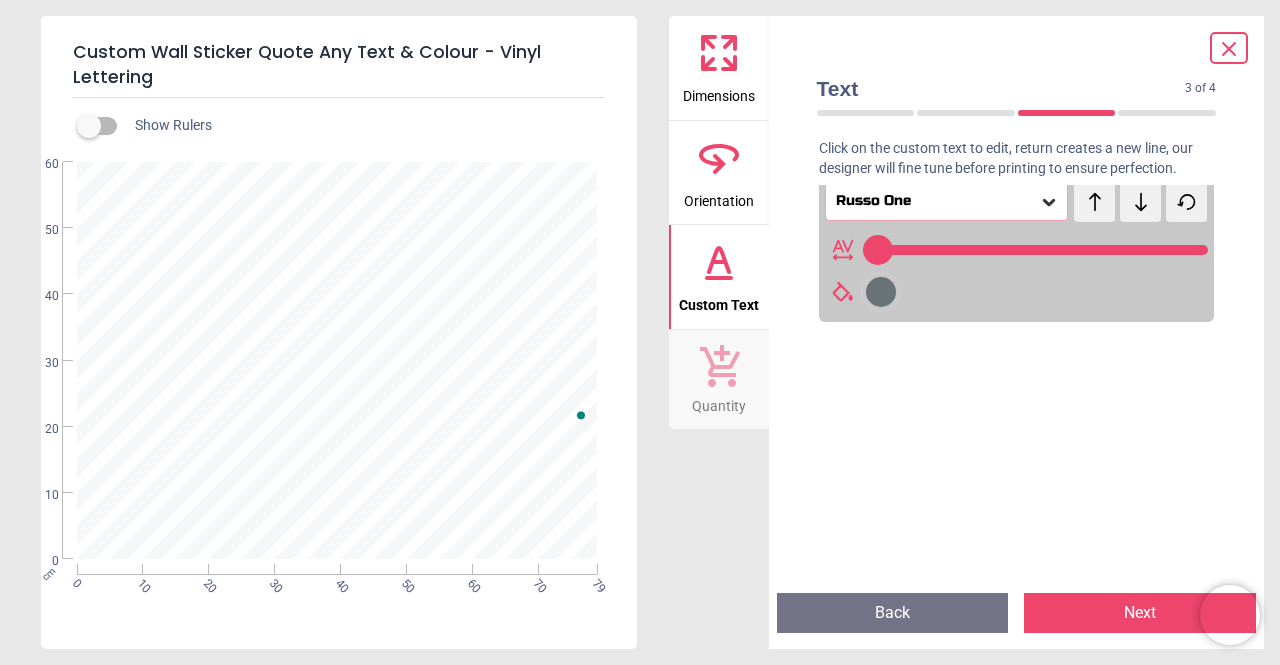 scroll, scrollTop: 0, scrollLeft: 0, axis: both 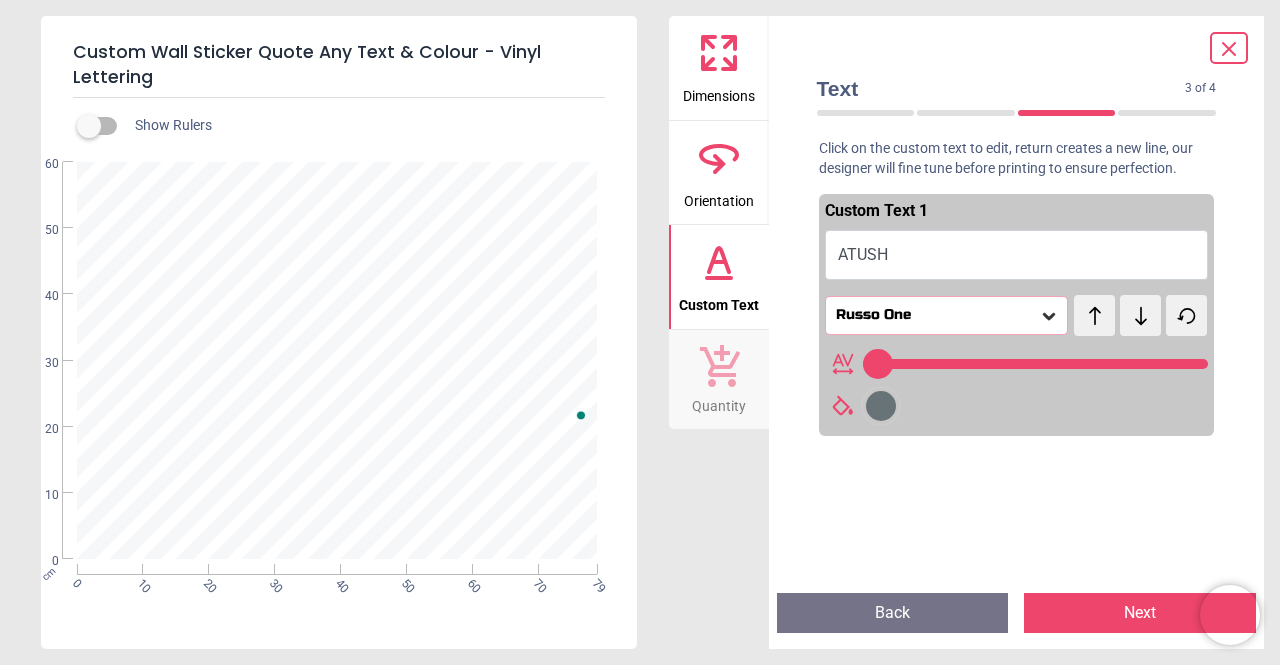 click on "Next" at bounding box center [1140, 613] 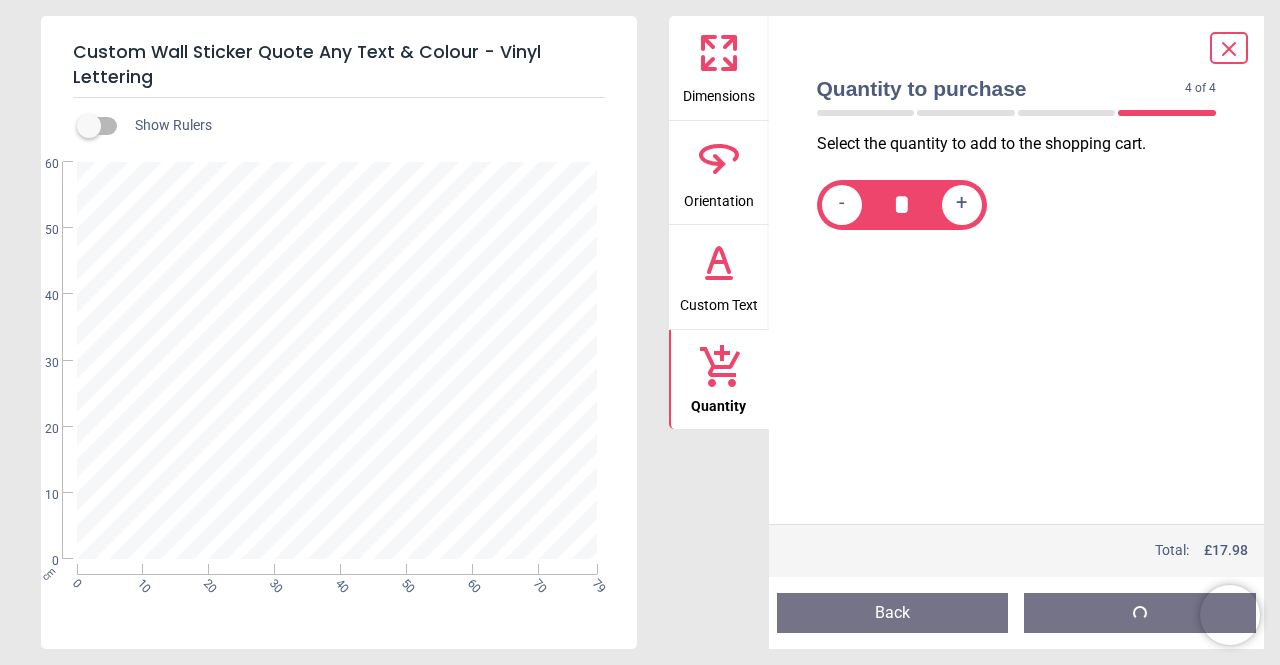 click on "+" at bounding box center (962, 205) 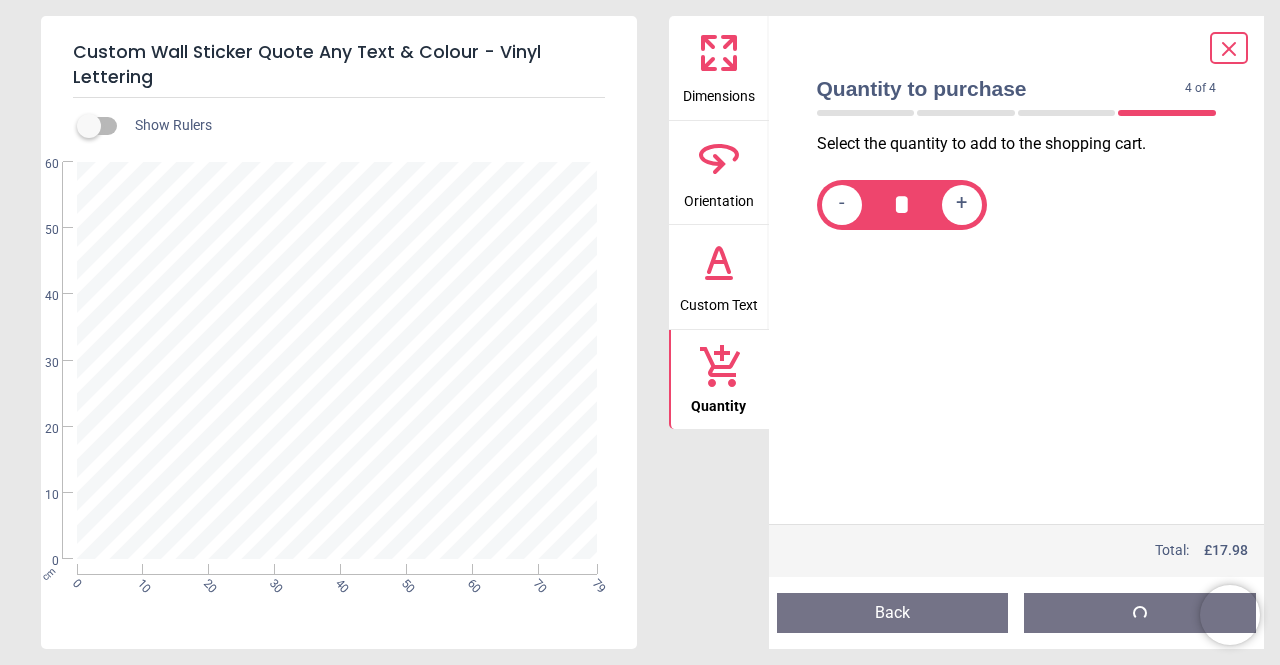 type on "*" 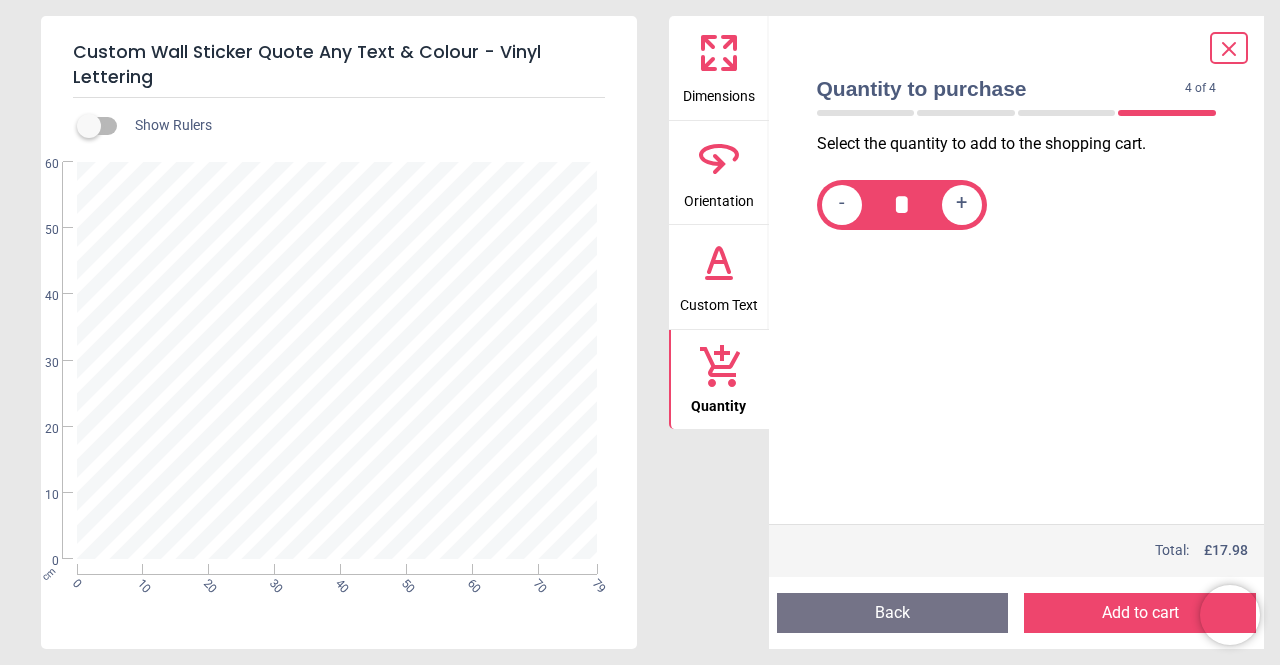 click at bounding box center (1067, 113) 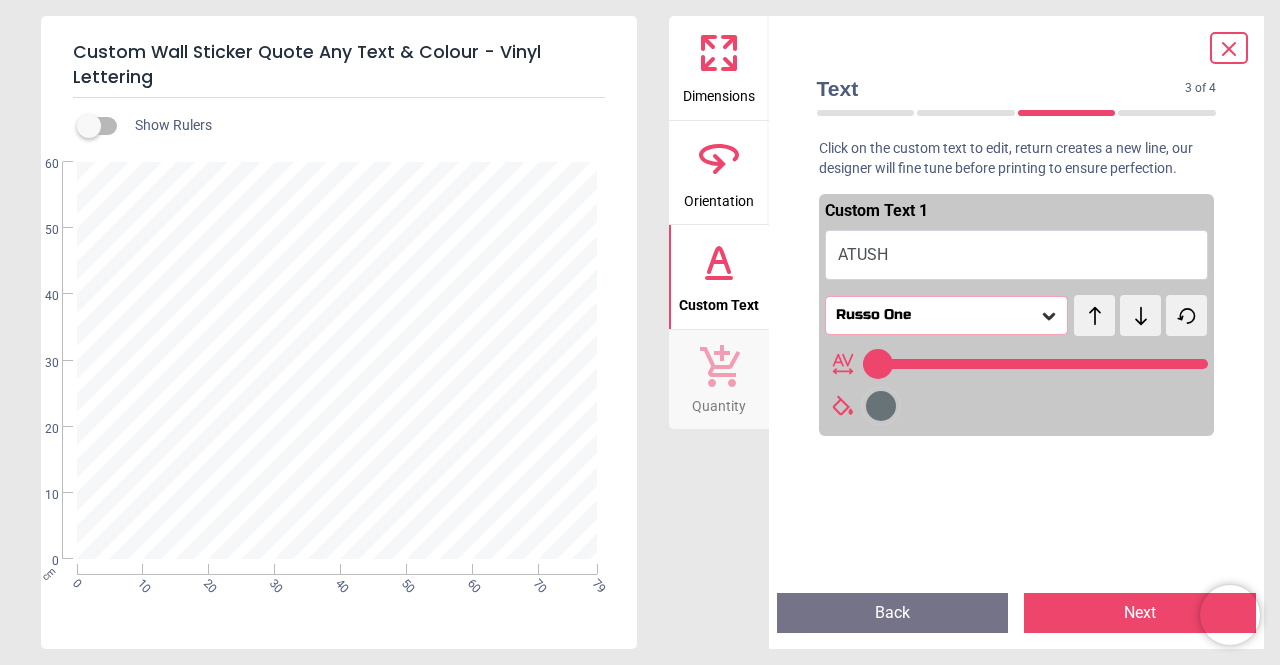 type on "***" 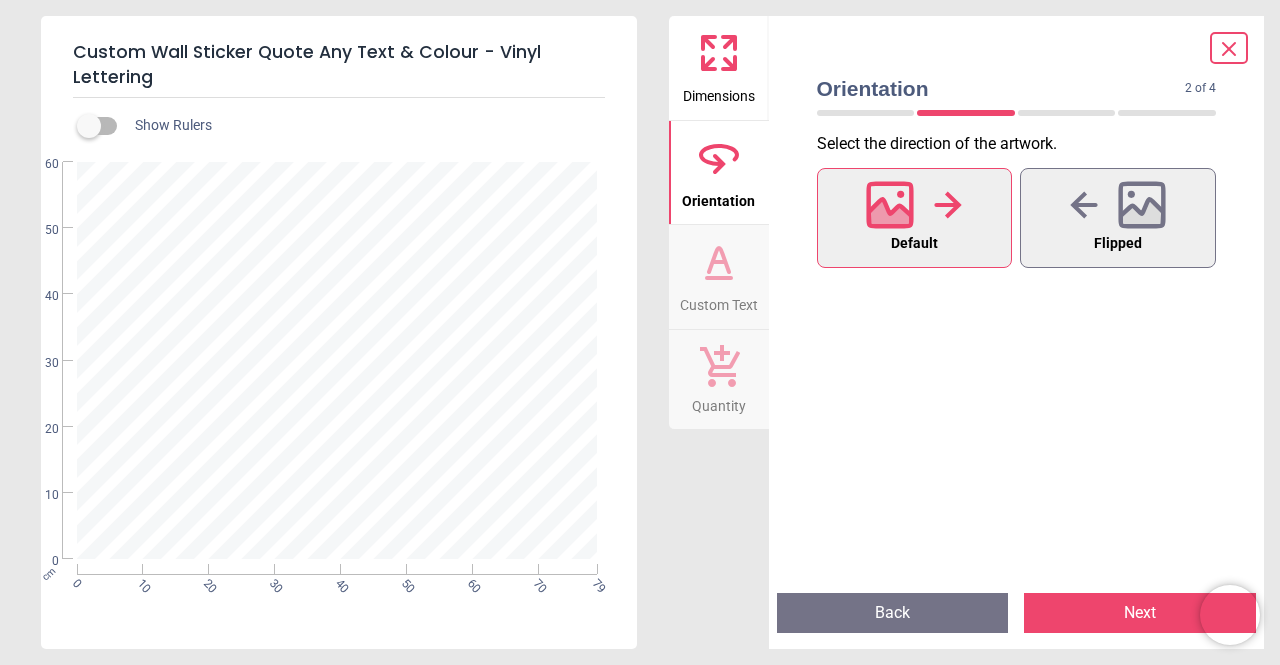 click on "2   of  5" at bounding box center (1017, 113) 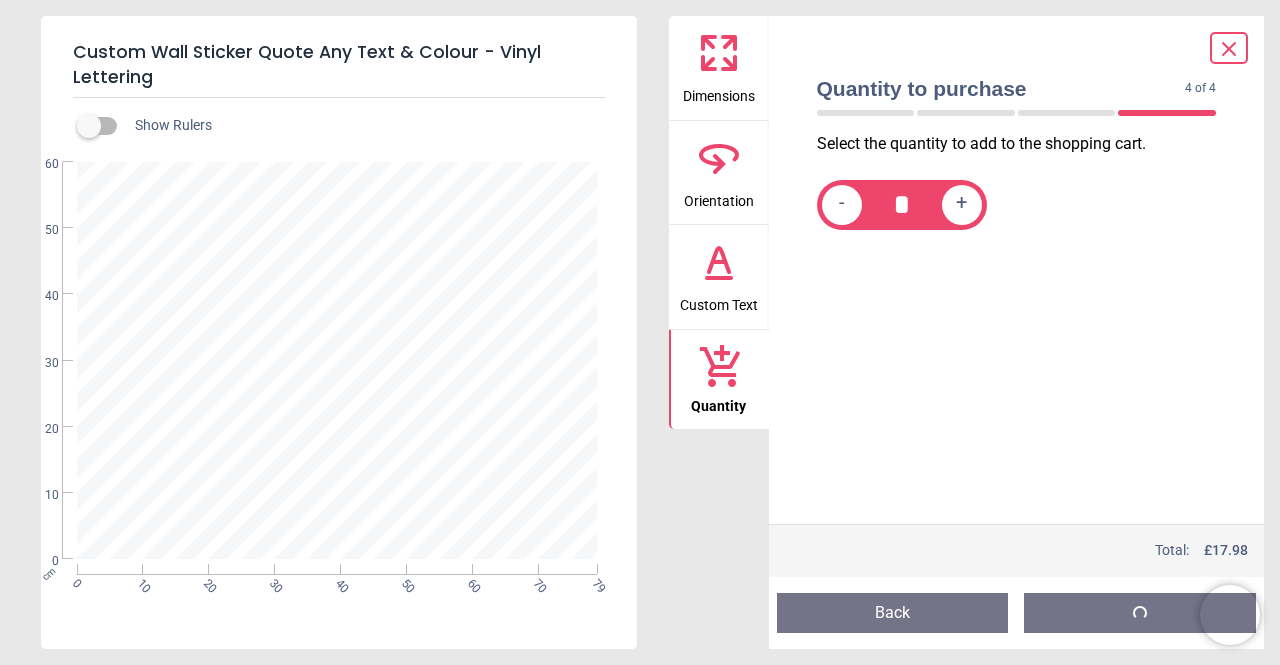 click on "-" at bounding box center (842, 204) 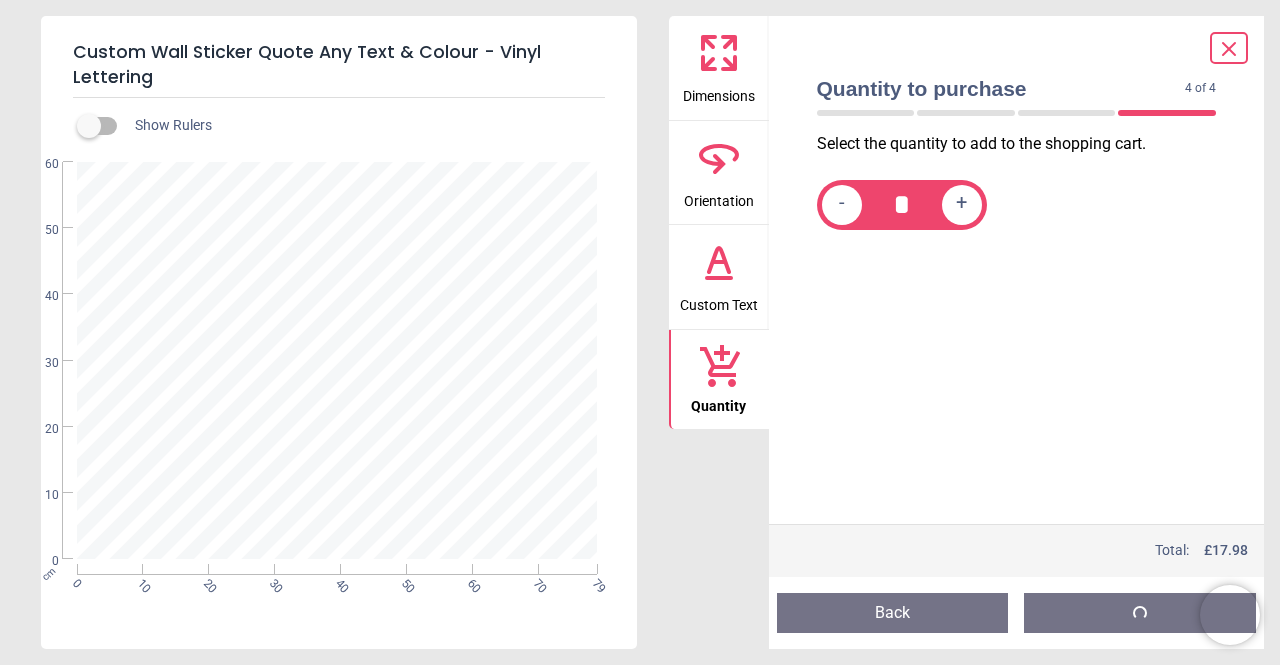 type on "*" 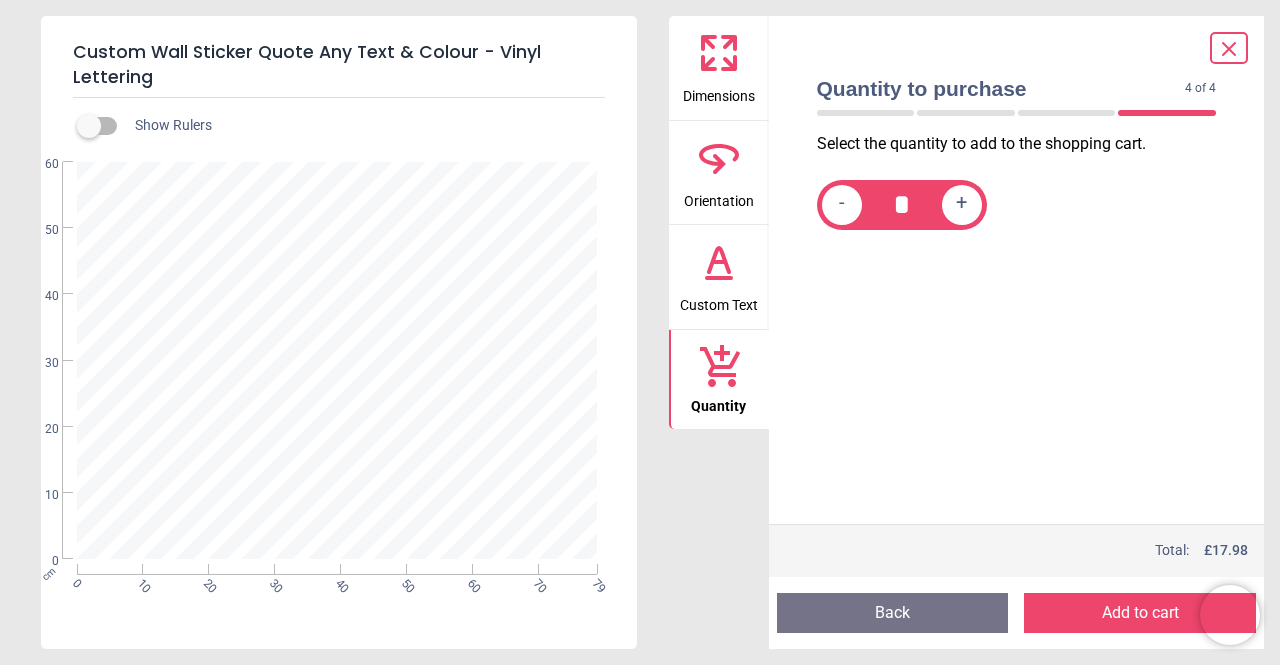 drag, startPoint x: 1208, startPoint y: 549, endPoint x: 1262, endPoint y: 556, distance: 54.451813 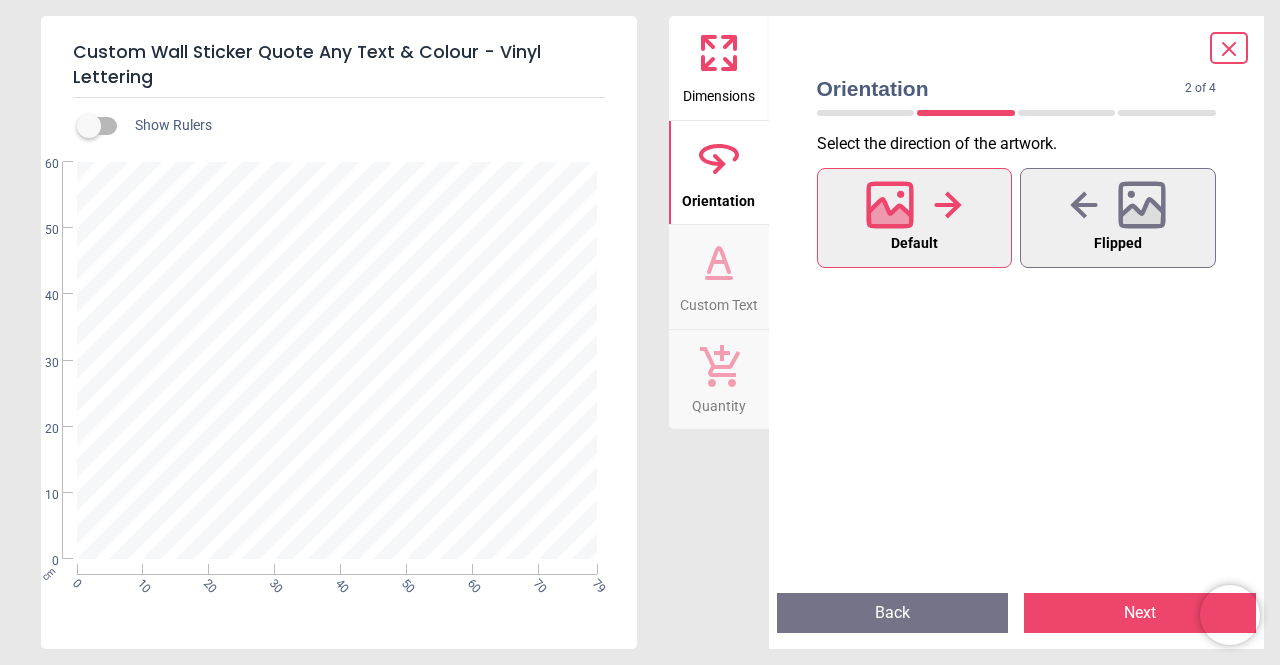 click at bounding box center [1067, 113] 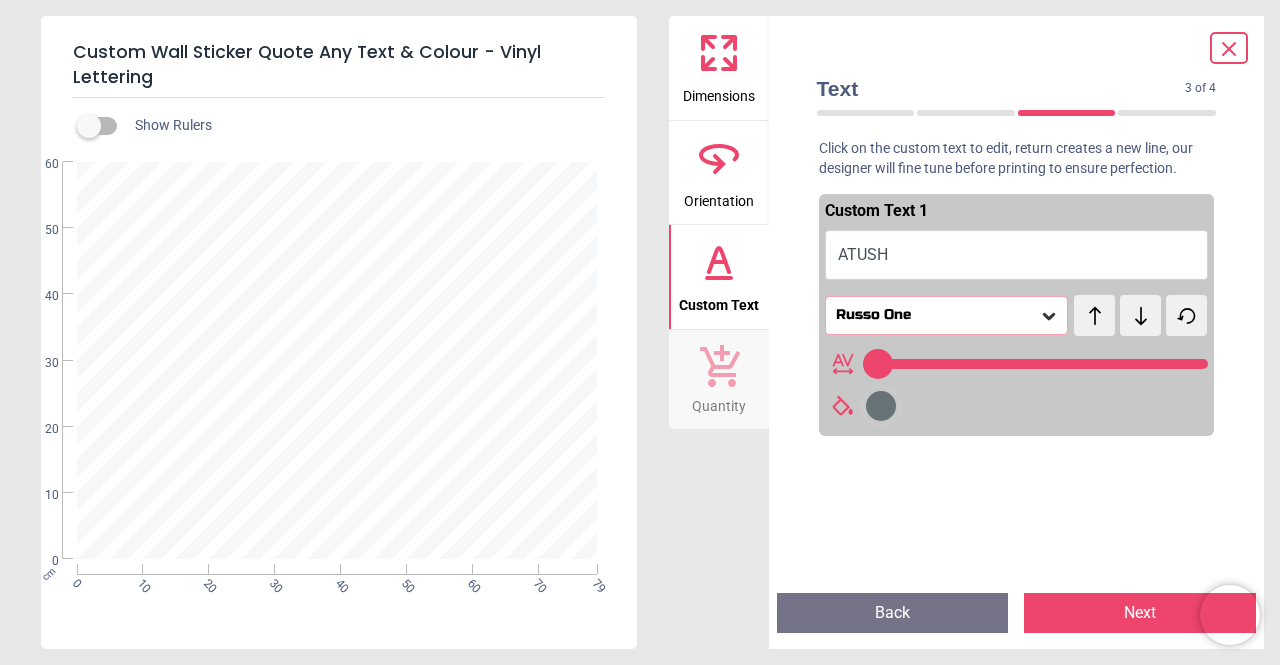 type on "***" 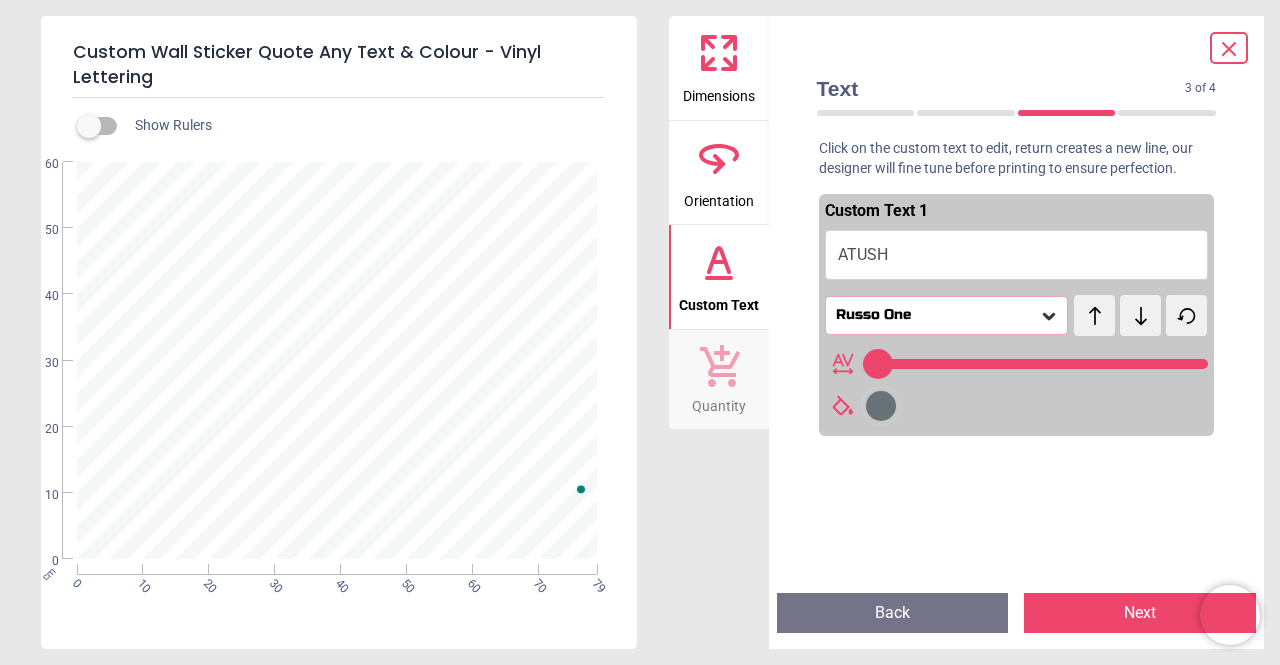 scroll, scrollTop: 0, scrollLeft: 0, axis: both 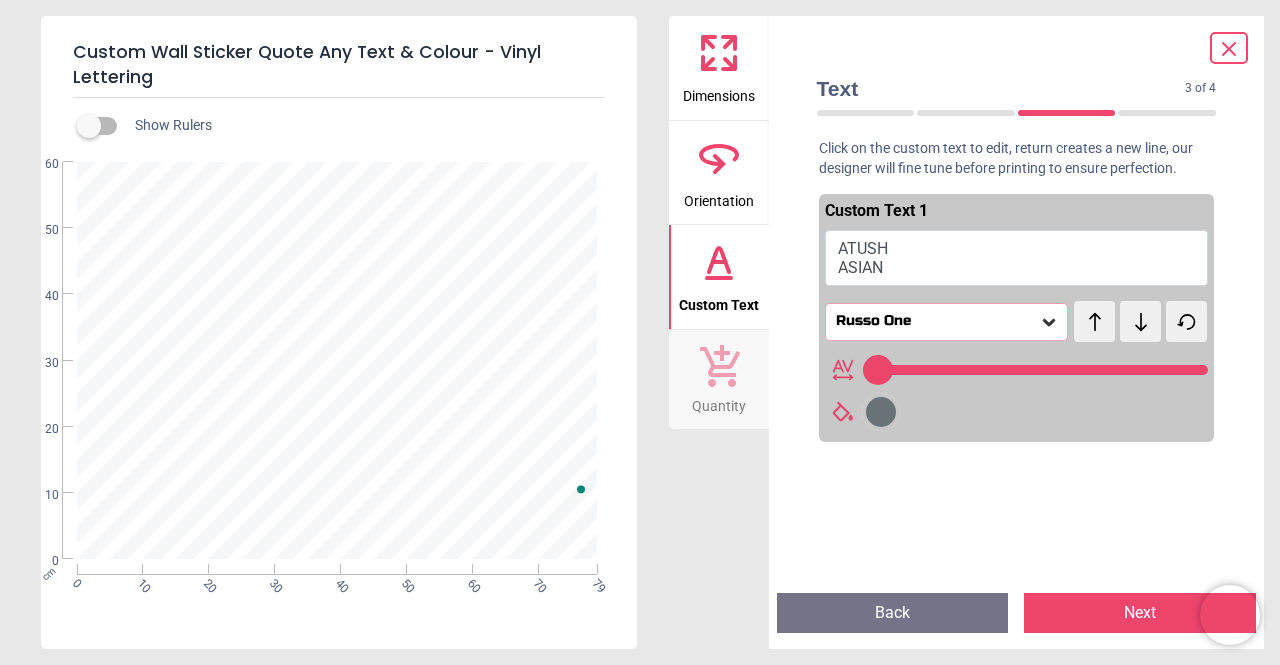type on "*****
*****" 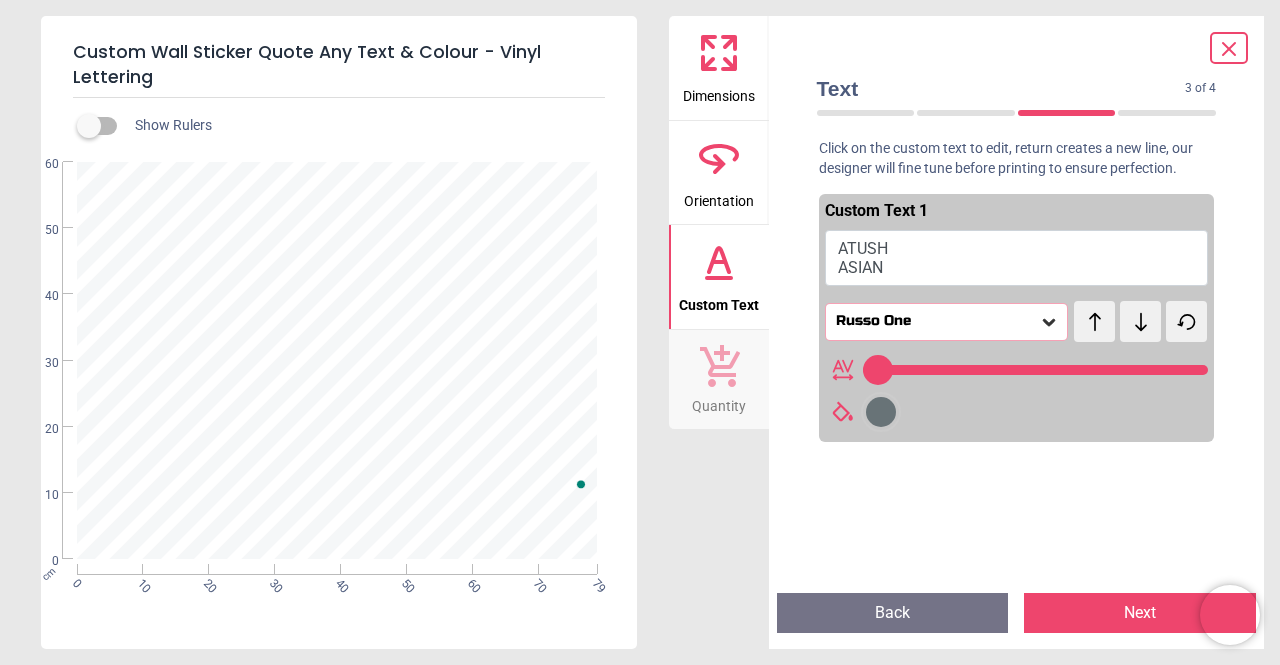 type on "*****
*******" 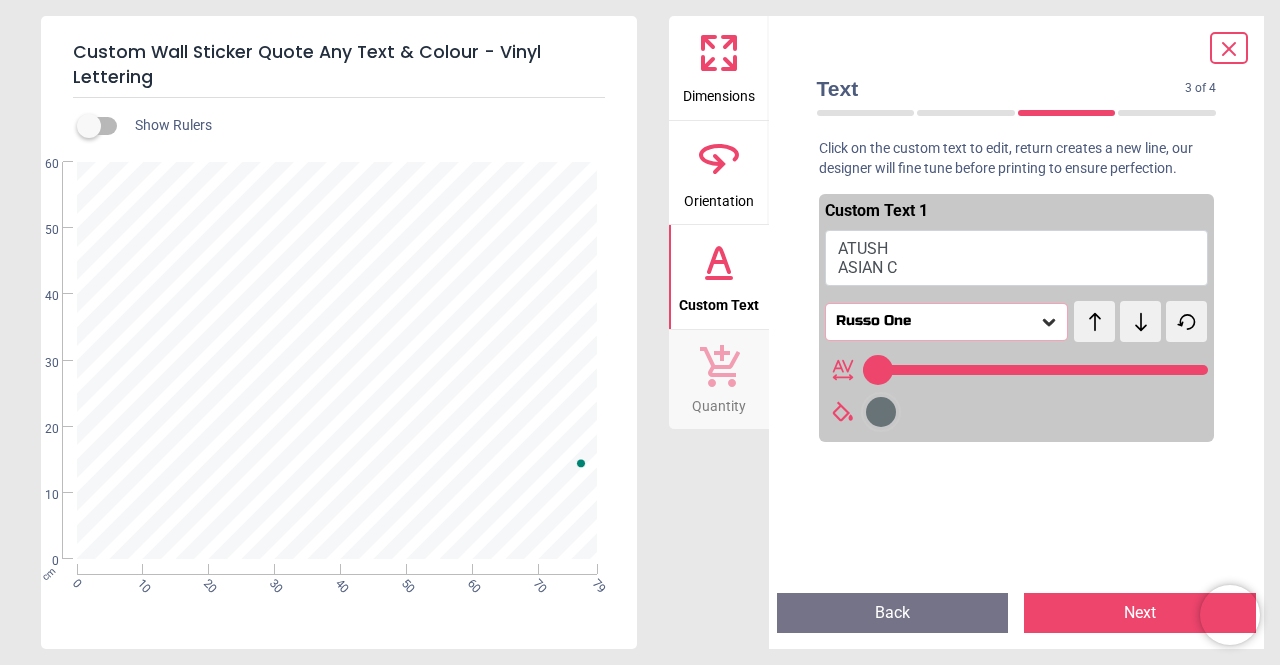 type on "*****
********" 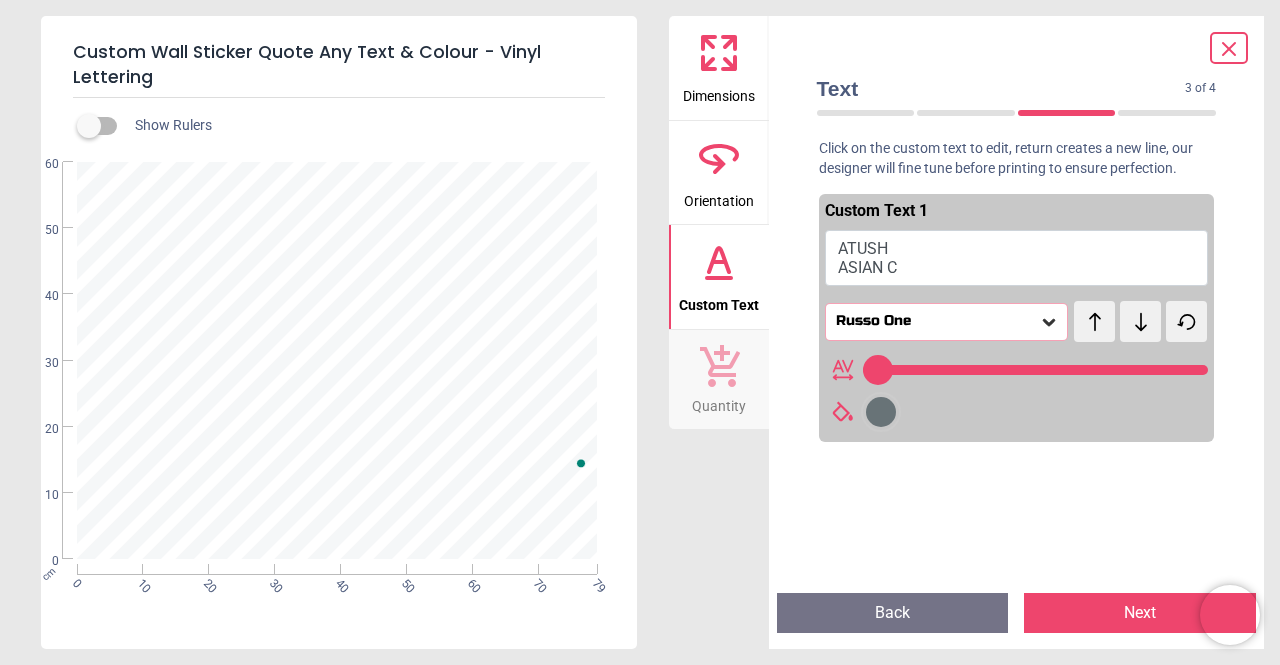 type on "*****
*********" 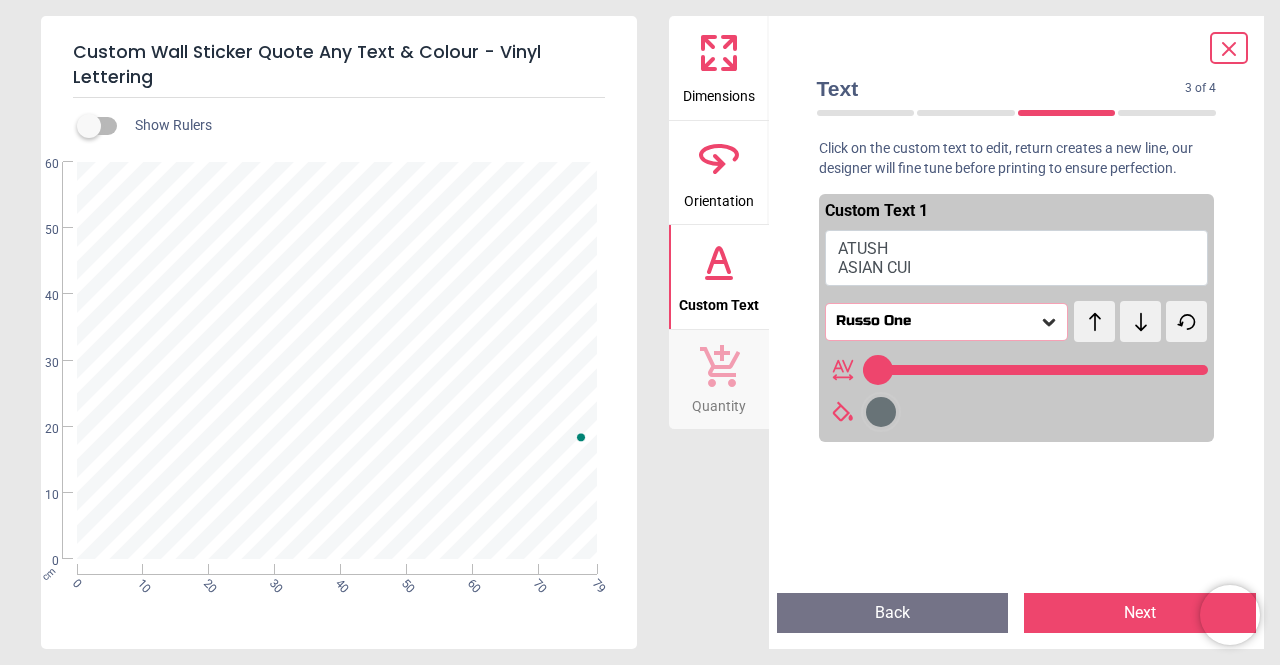 scroll, scrollTop: 102, scrollLeft: 0, axis: vertical 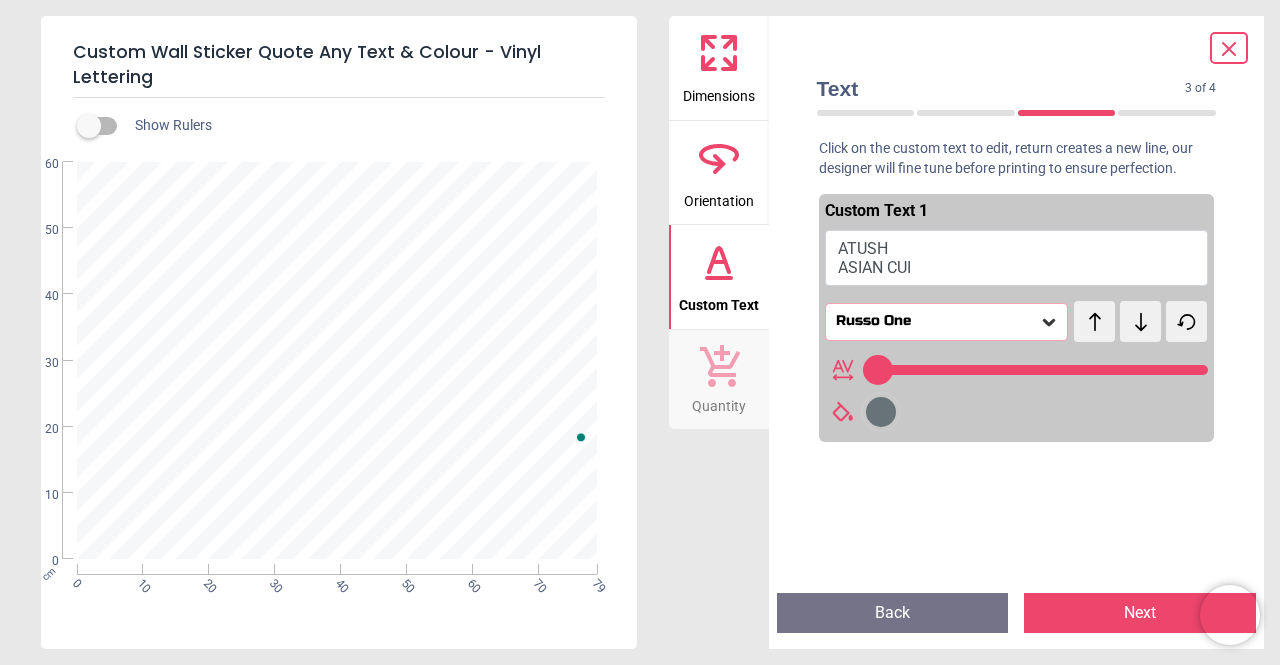 type on "**" 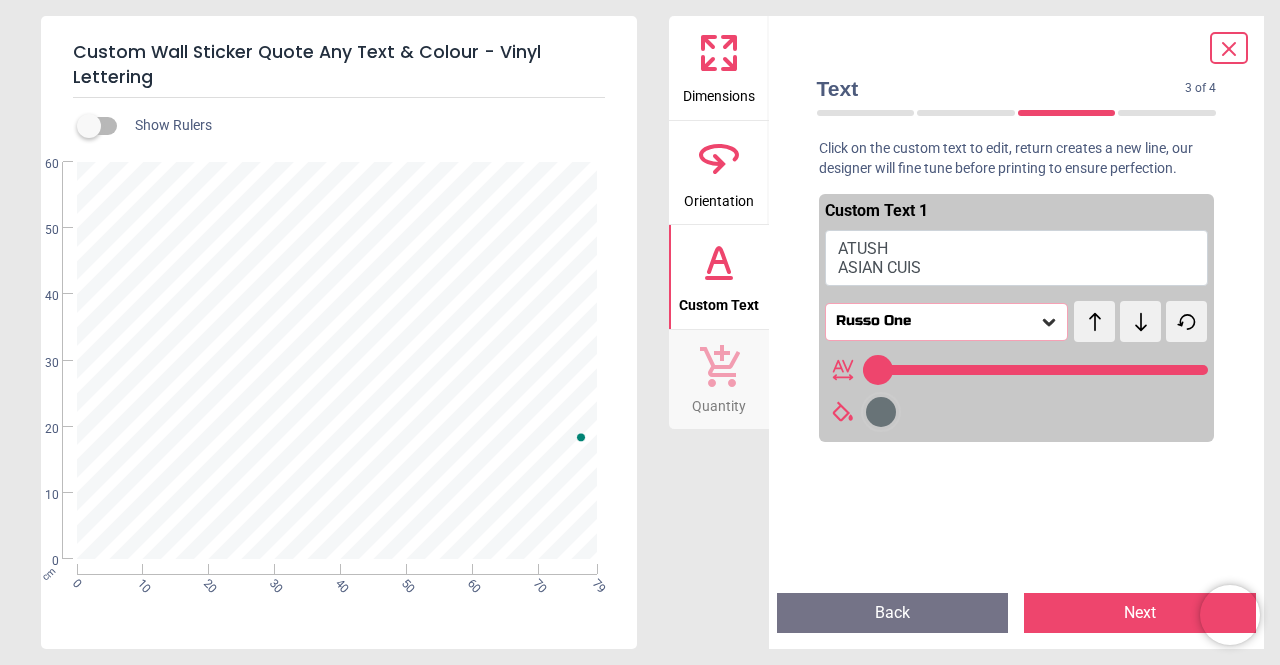 scroll, scrollTop: 0, scrollLeft: 0, axis: both 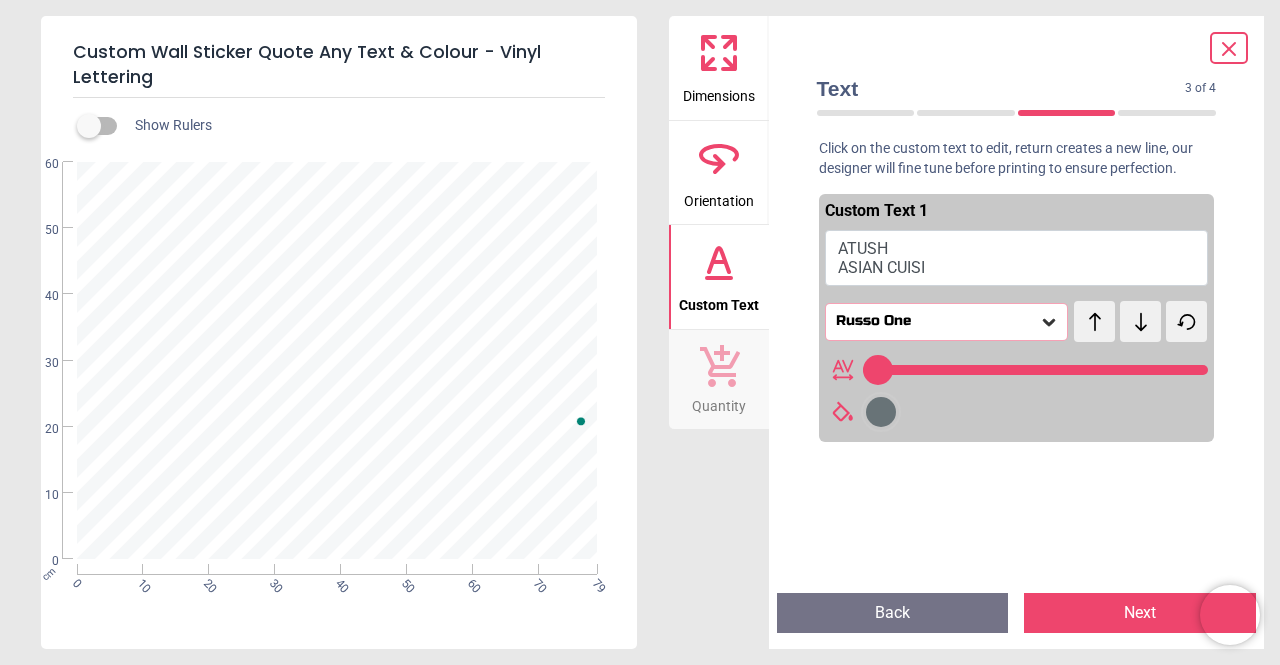 type on "**********" 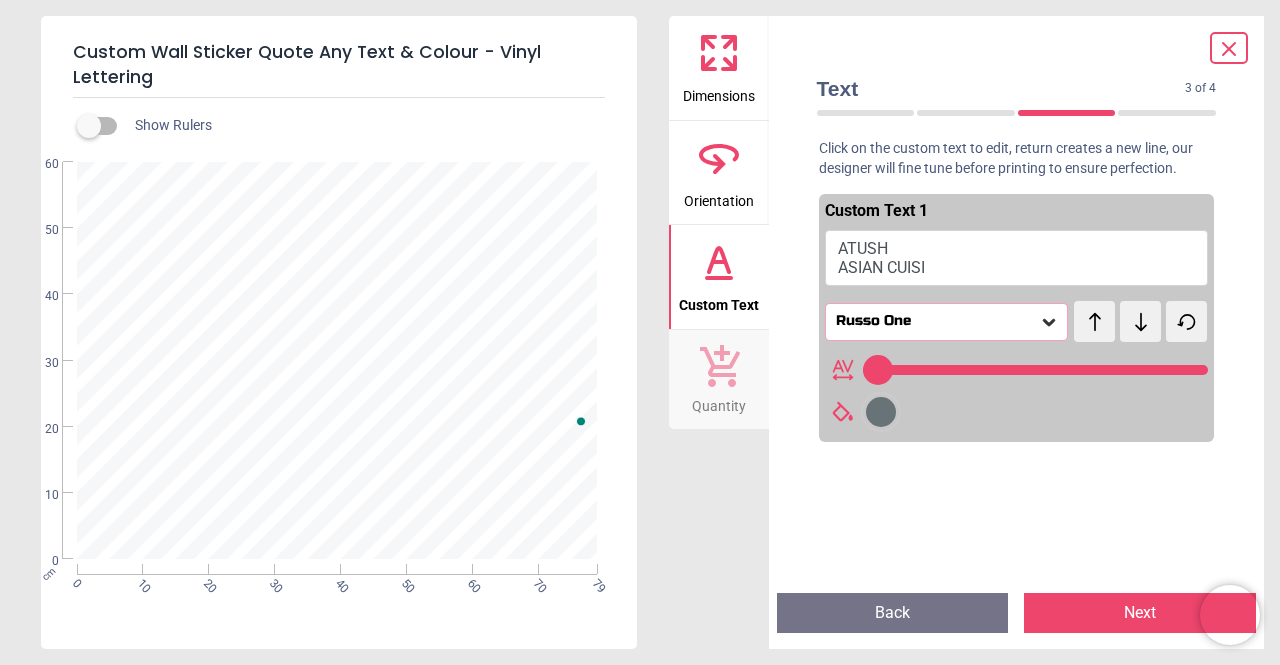 type on "**" 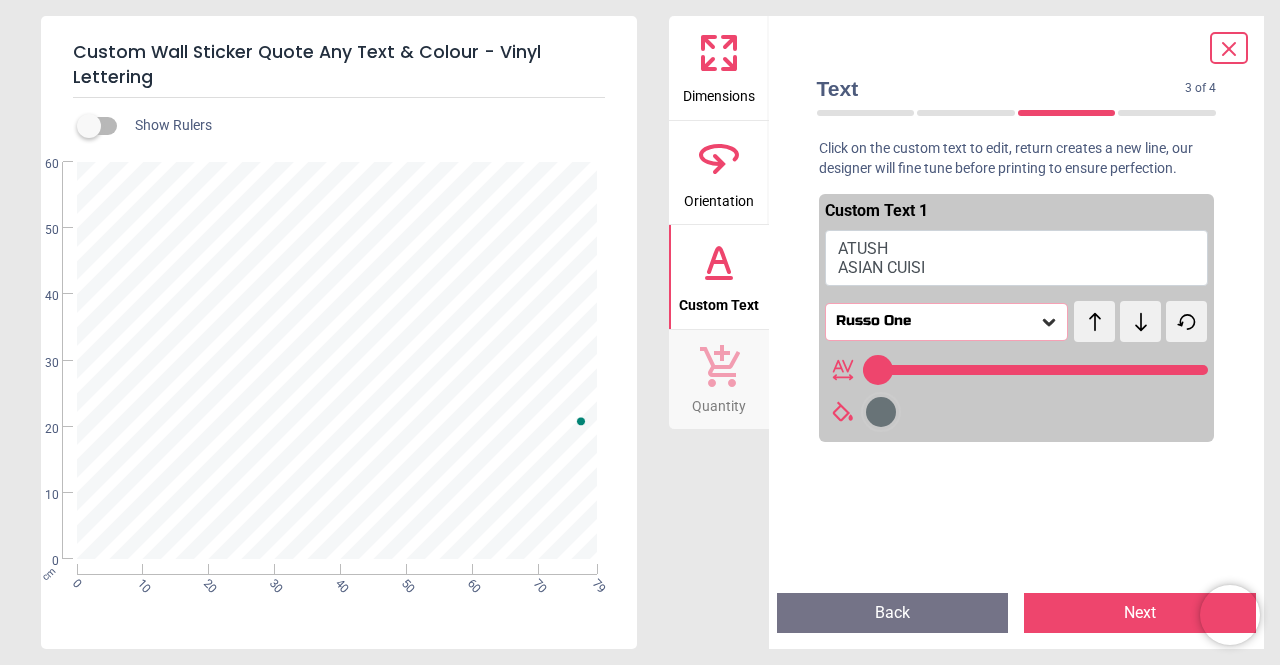 type on "**********" 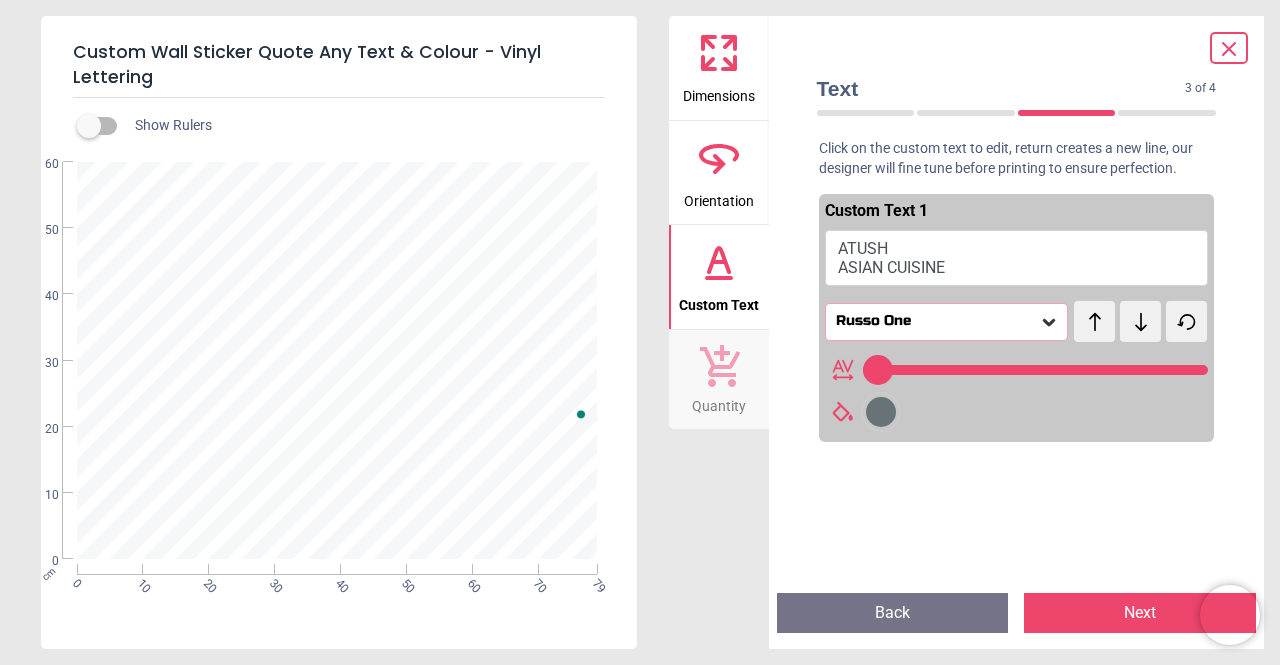type on "**" 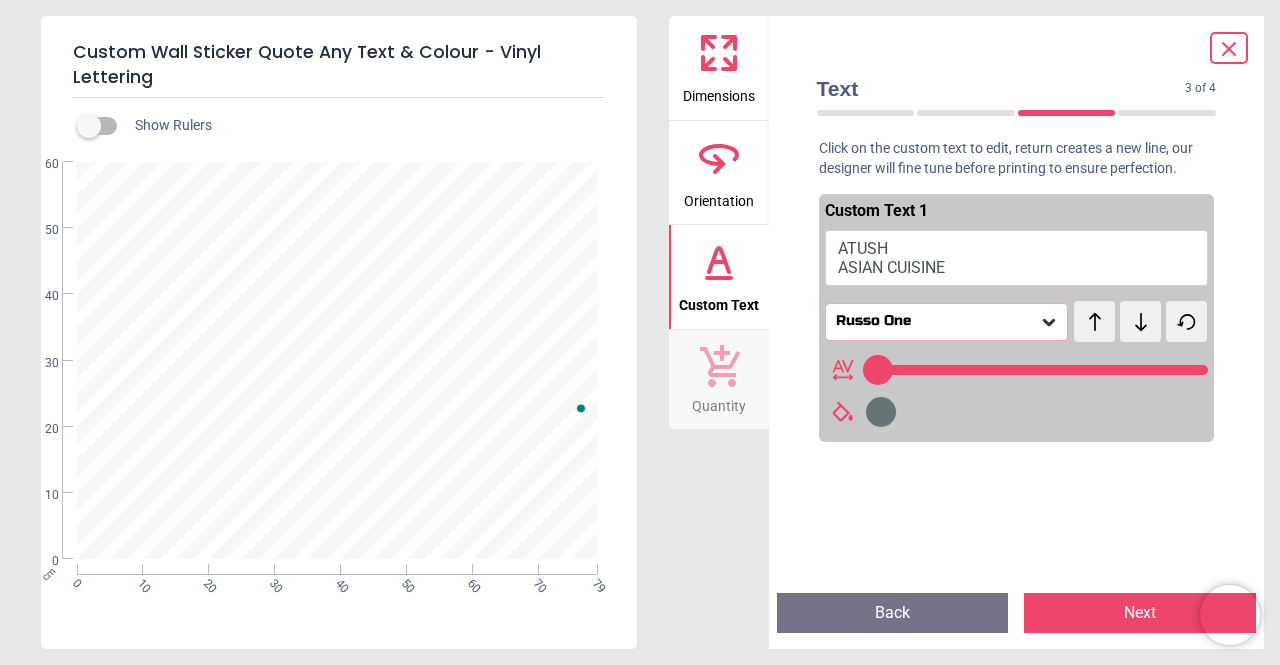 type on "**********" 